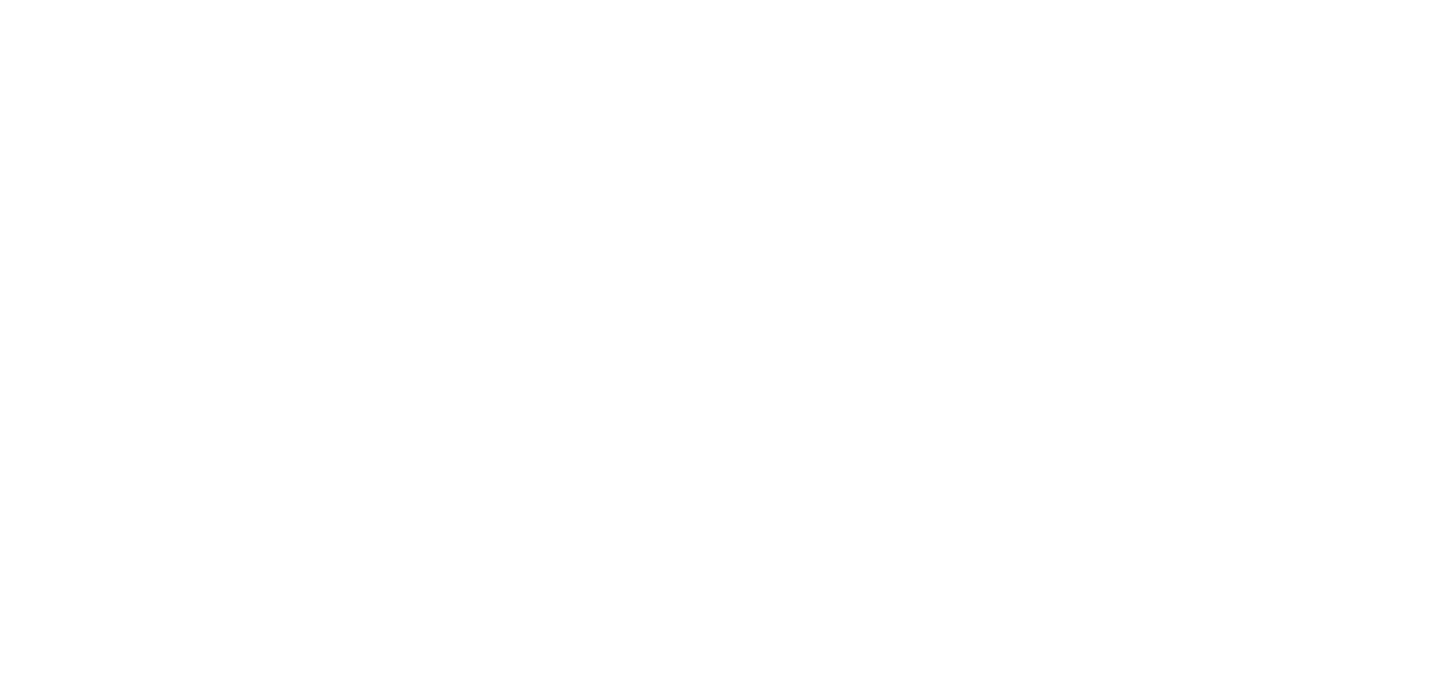 scroll, scrollTop: 0, scrollLeft: 0, axis: both 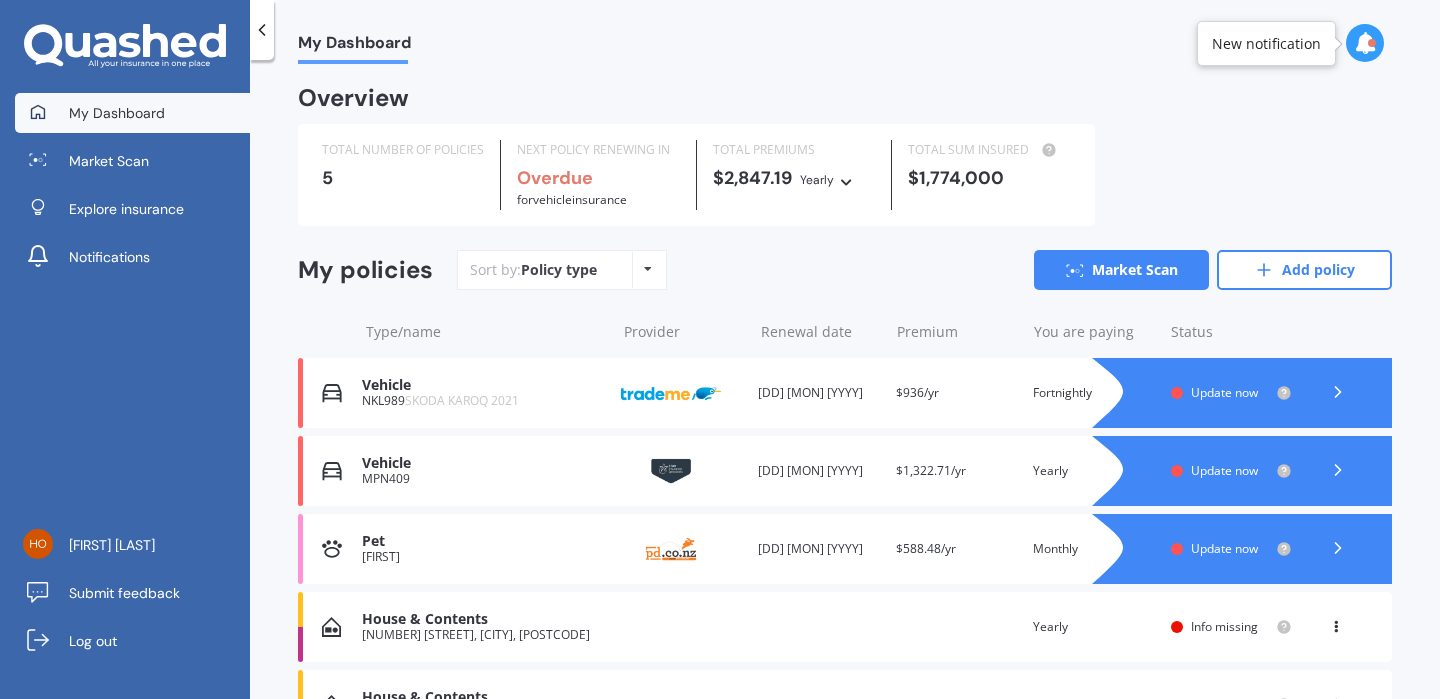 click at bounding box center (1337, 392) 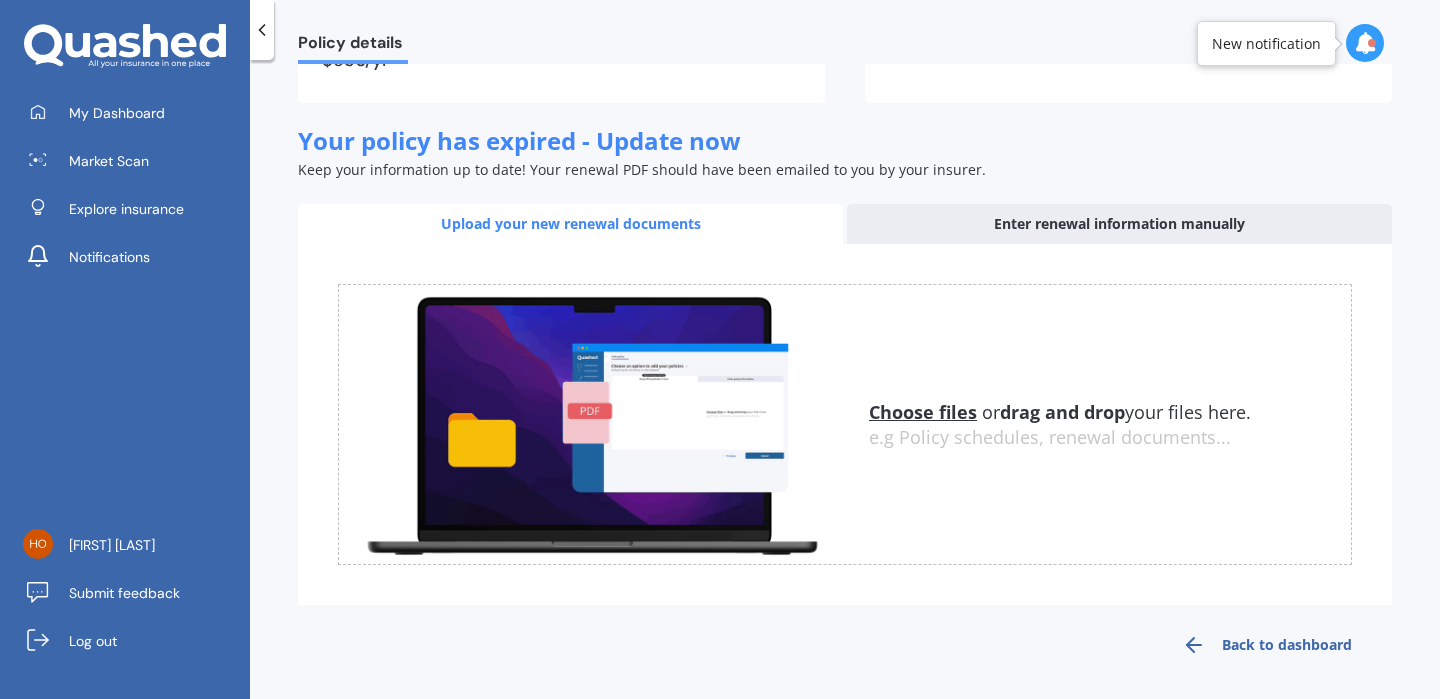 scroll, scrollTop: 0, scrollLeft: 0, axis: both 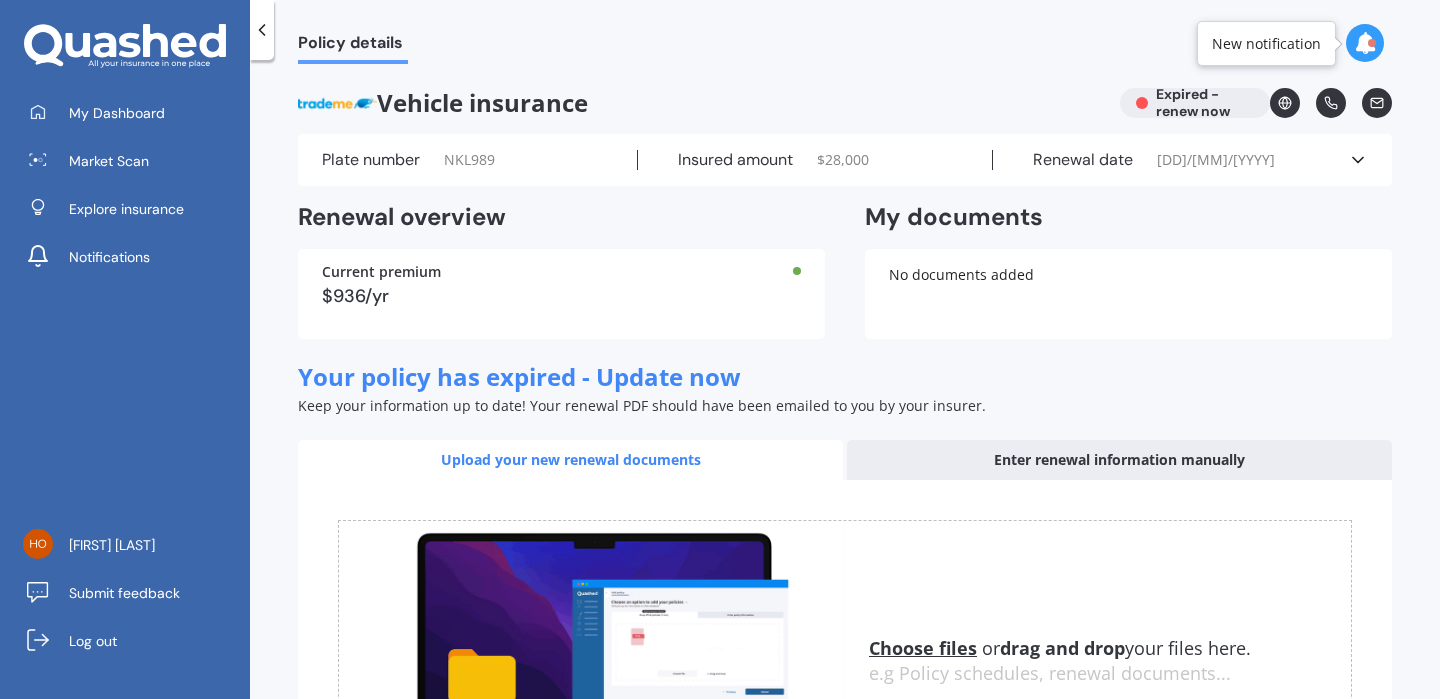 click at bounding box center (1358, 160) 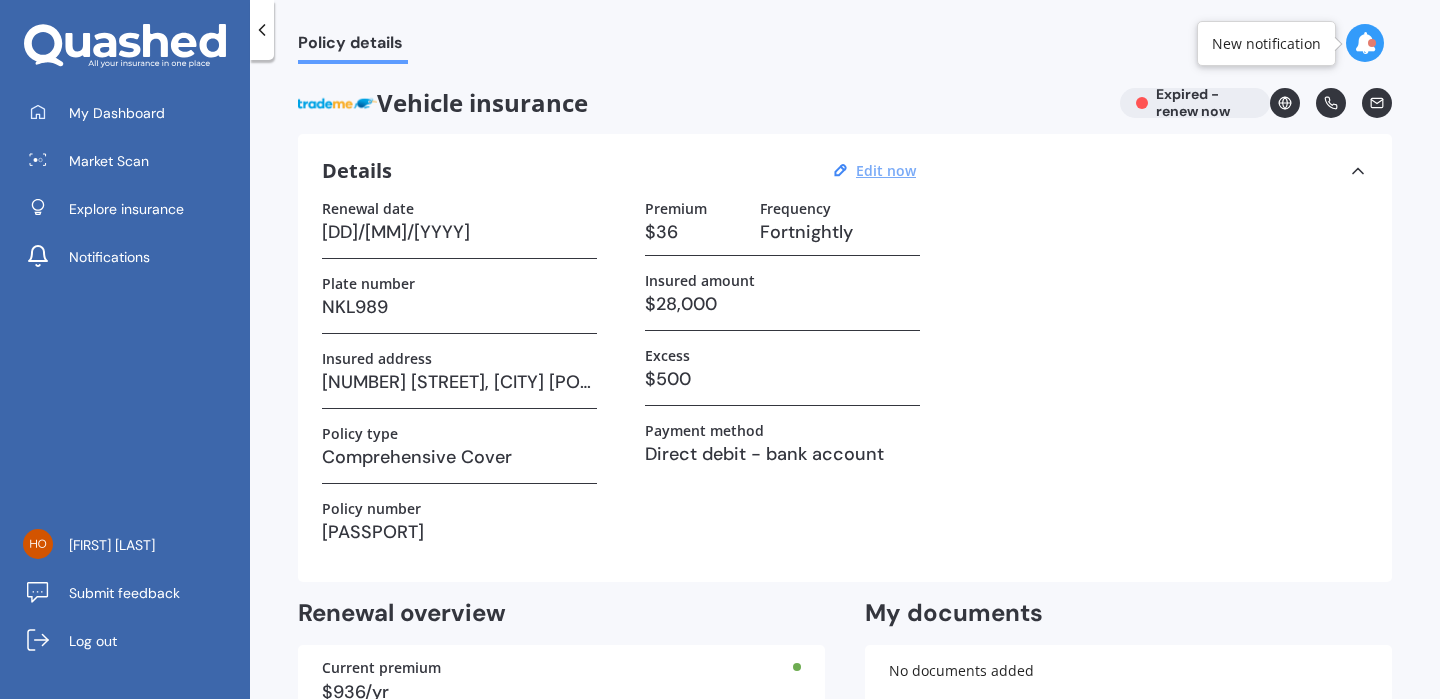 click on "Edit now" at bounding box center [886, 170] 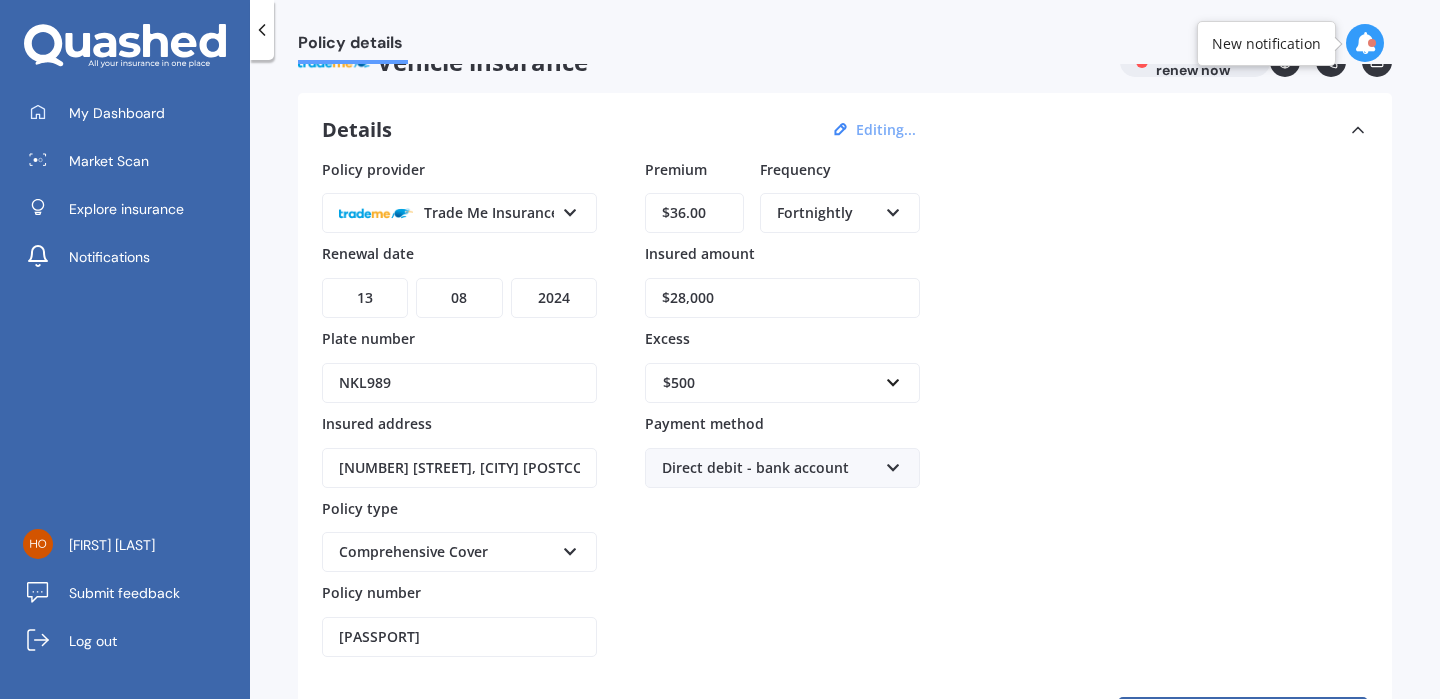 scroll, scrollTop: 0, scrollLeft: 0, axis: both 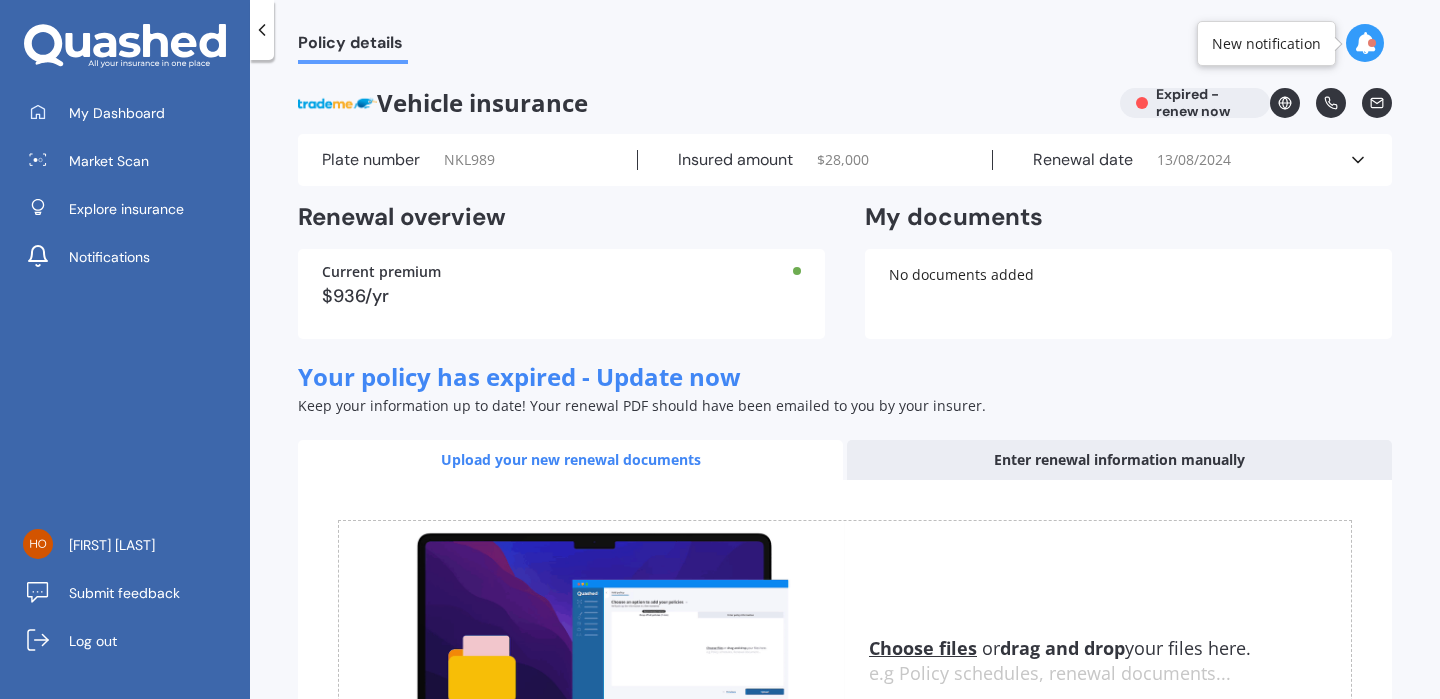 click on "Insured amount $ 28,000" at bounding box center (816, 160) 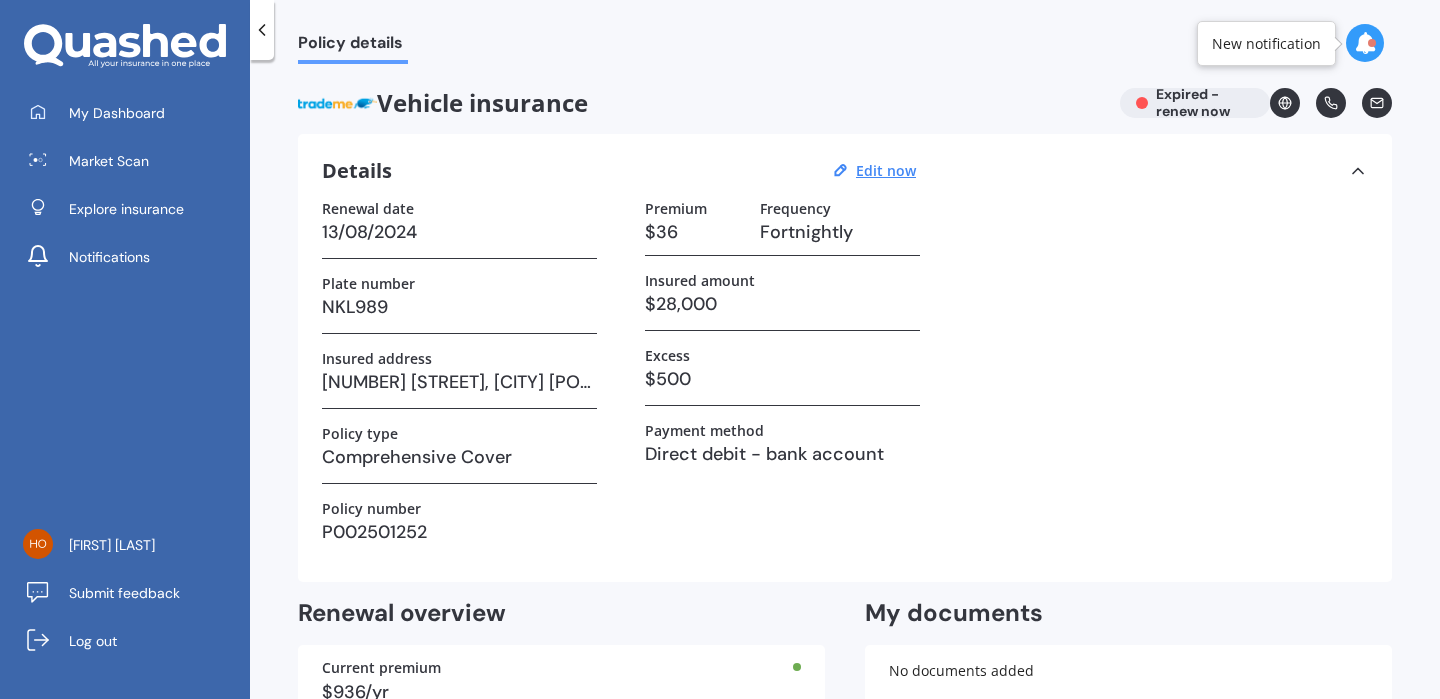 click on "Details Edit now Renewal date [DATE] Plate number NKL989 Insured address [NUMBER] [STREET], [CITY] [POSTAL_CODE] Policy type Comprehensive Cover Policy number P002501252 Premium $36 Frequency Fortnightly Insured amount $28,000 Excess $500 Payment method Direct debit - bank account" at bounding box center [845, 358] 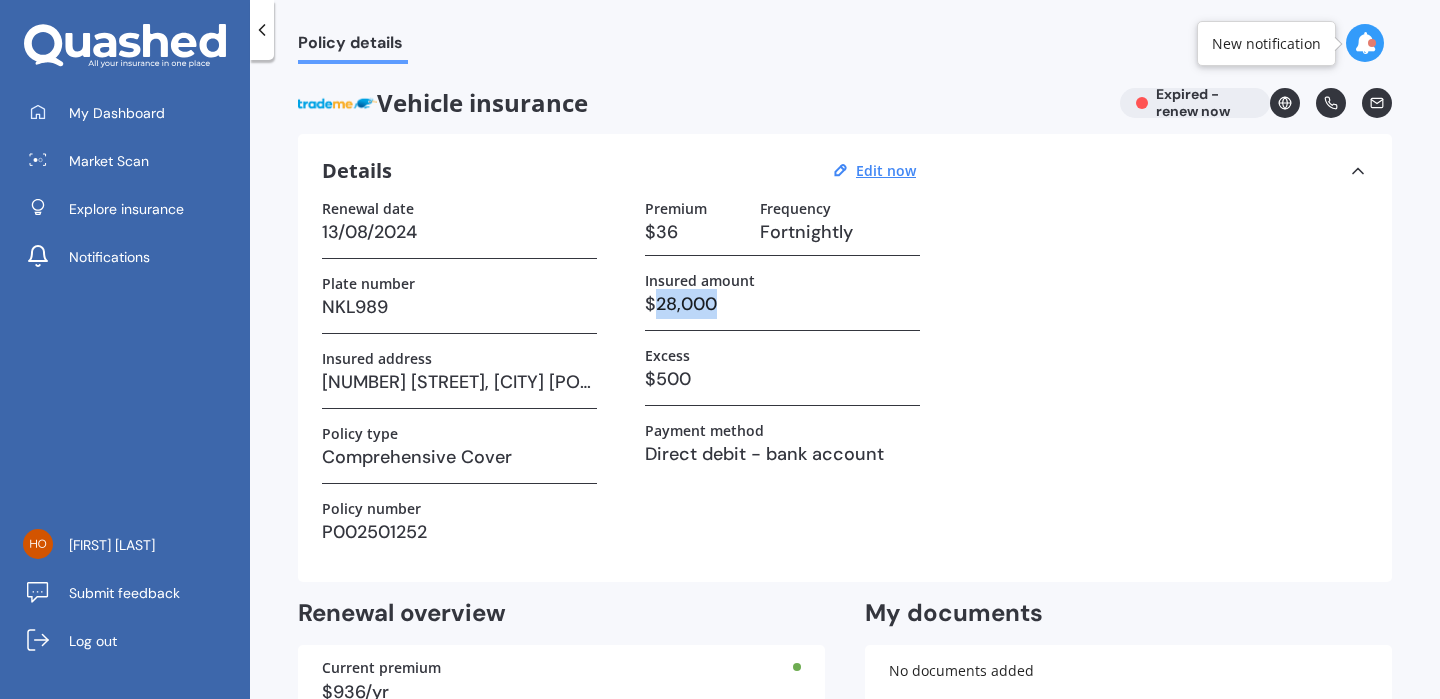 drag, startPoint x: 719, startPoint y: 298, endPoint x: 654, endPoint y: 297, distance: 65.00769 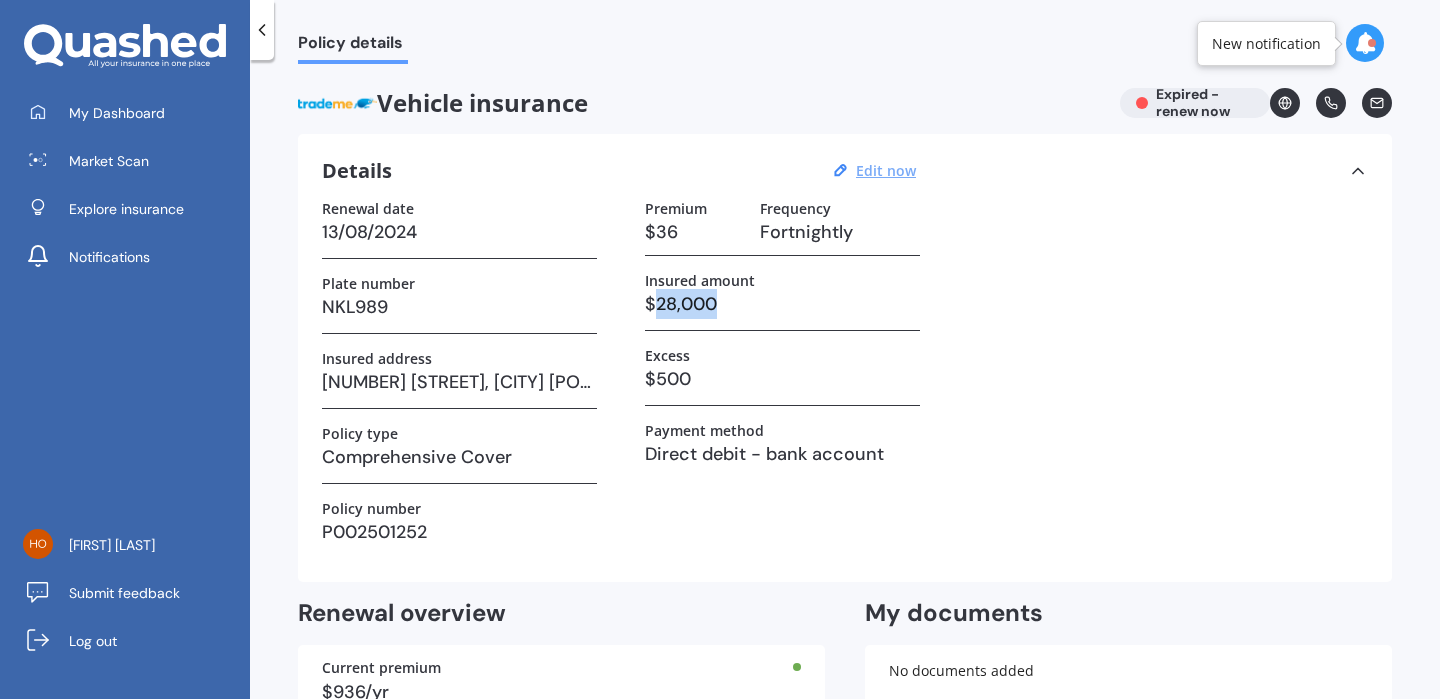 click on "Edit now" at bounding box center [886, 170] 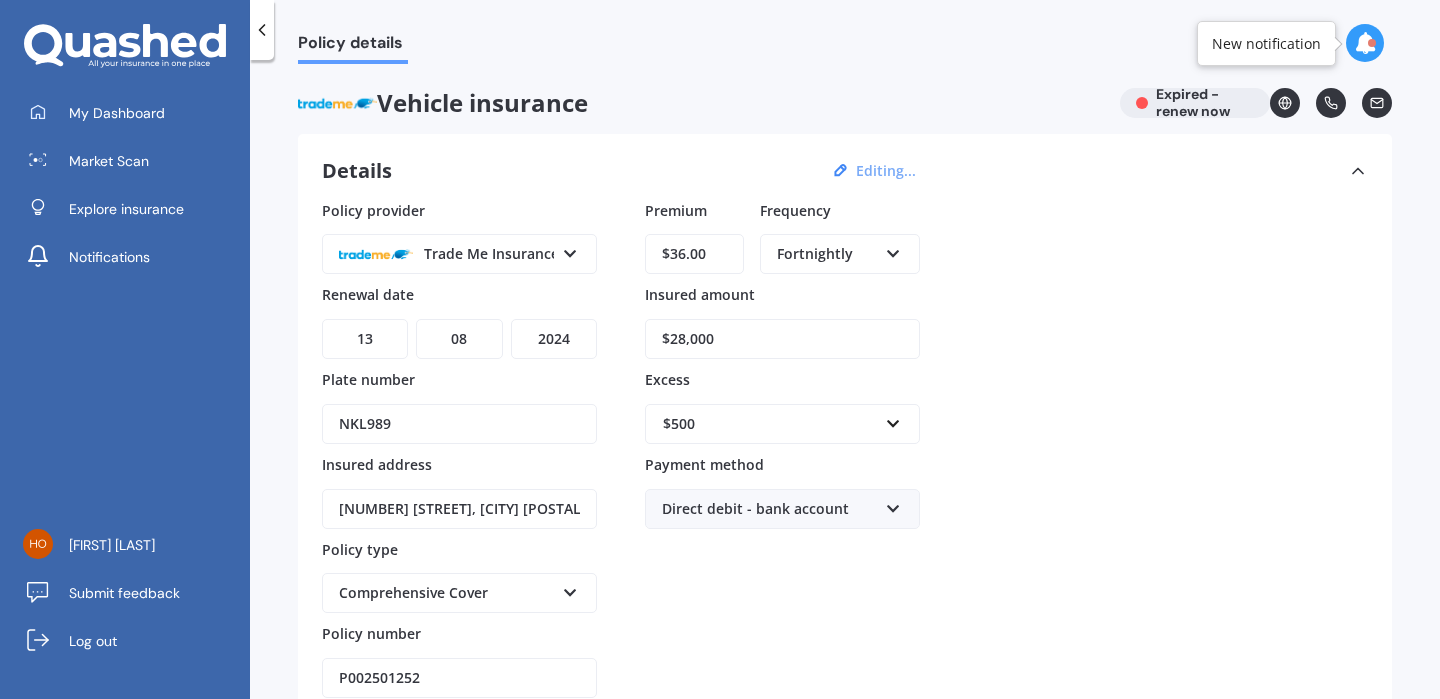 drag, startPoint x: 722, startPoint y: 340, endPoint x: 665, endPoint y: 339, distance: 57.00877 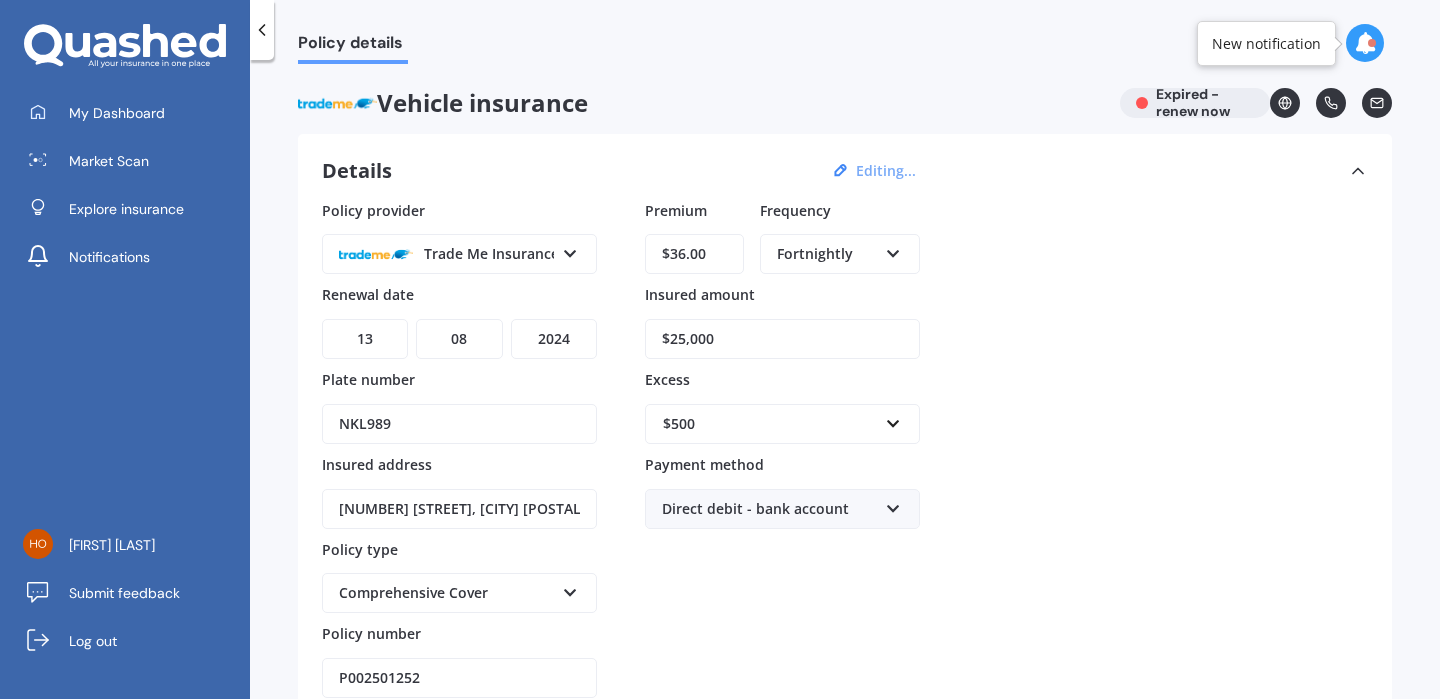 click on "Policy provider Trade Me Insurance AA AMI AMP ANZ Aioi Nissay Dowa Ando Assurant Autosure BNZ Co-Operative Bank Cove FMG Initio Kiwibank Lantern Lumley MAS NAC NZI Other Provident SBS Star Insure State Swann TSB Tower Trade Me Insurance Vero Westpac YOUI Renewal date DD 01 02 03 04 05 06 07 08 09 10 11 12 13 14 15 16 17 18 19 20 21 22 23 24 25 26 27 28 29 30 31 MM 01 02 03 04 05 06 07 08 09 10 11 12 YYYY 2027 2026 2025 2024 2023 2022 2021 2020 2019 2018 2017 2016 2015 2014 2013 2012 2011 2010 2009 2008 2007 2006 2005 2004 2003 2002 2001 2000 1999 1998 1997 1996 1995 1994 1993 1992 1991 1990 1989 1988 1987 1986 1985 1984 1983 1982 1981 1980 1979 1978 1977 1976 1975 1974 1973 1972 1971 1970 1969 1968 1967 1966 1965 1964 1963 1962 1961 1960 1959 1958 1957 1956 1955 1954 1953 1952 1951 1950 1949 1948 1947 1946 1945 1944 1943 1942 1941 1940 1939 1938 1937 1936 1935 1934 1933 1932 1931 1930 1929 1928 Plate number NKL989 Insured address [NUMBER] [STREET], [CITY] [POSTAL_CODE] Policy type Comprehensive Cover Policy number P002501252" at bounding box center [845, 449] 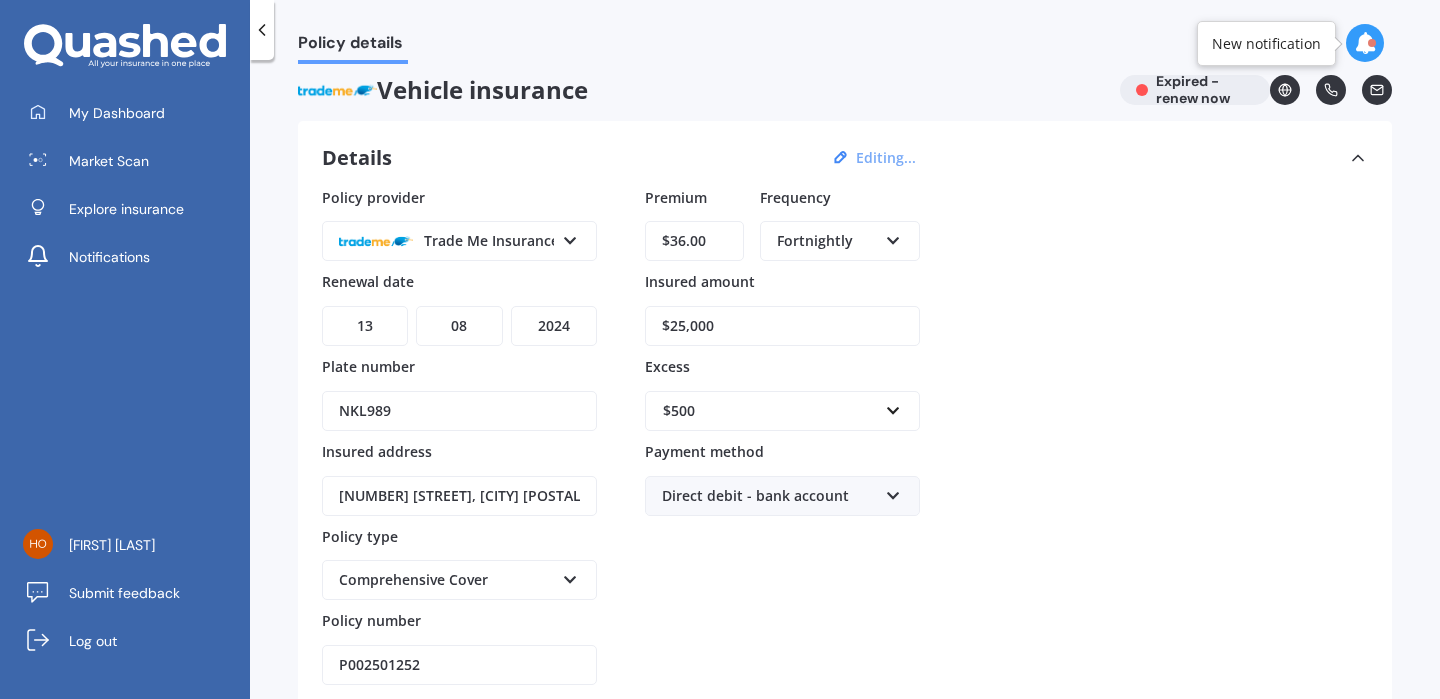 scroll, scrollTop: 49, scrollLeft: 0, axis: vertical 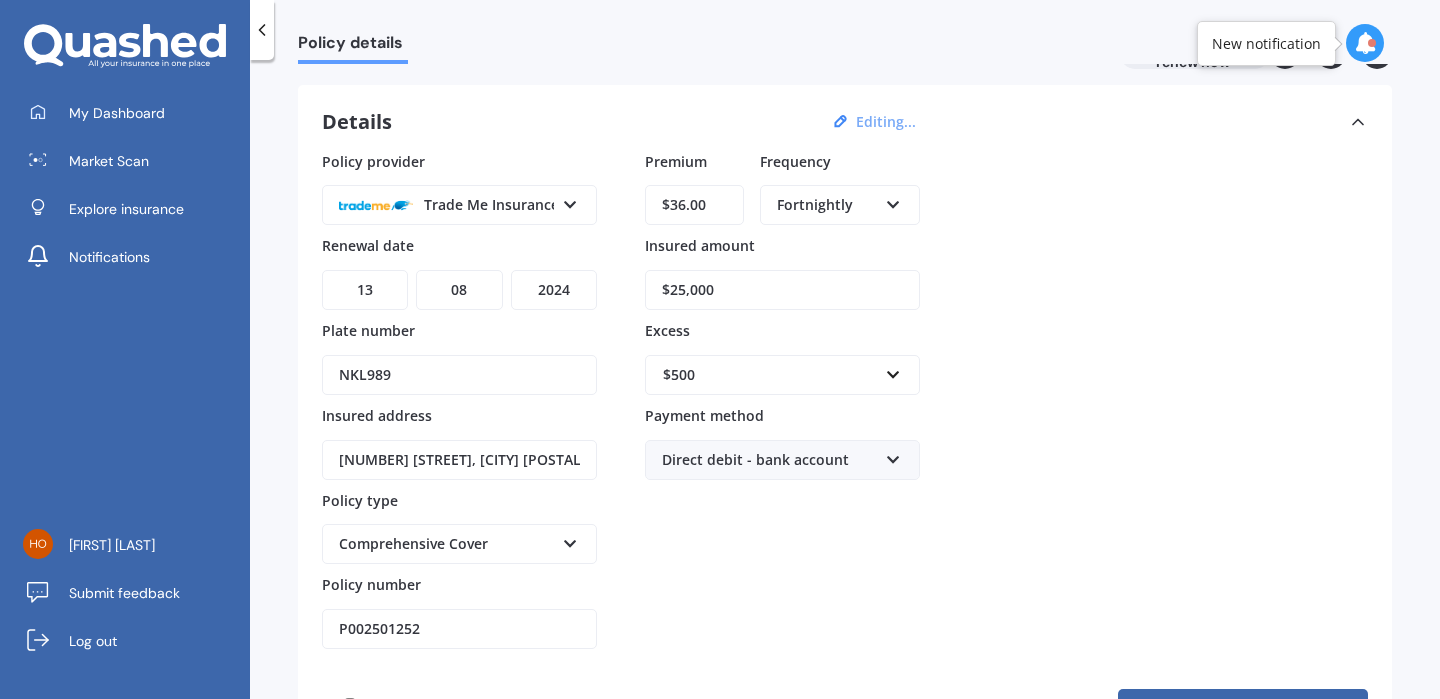 click at bounding box center [570, 201] 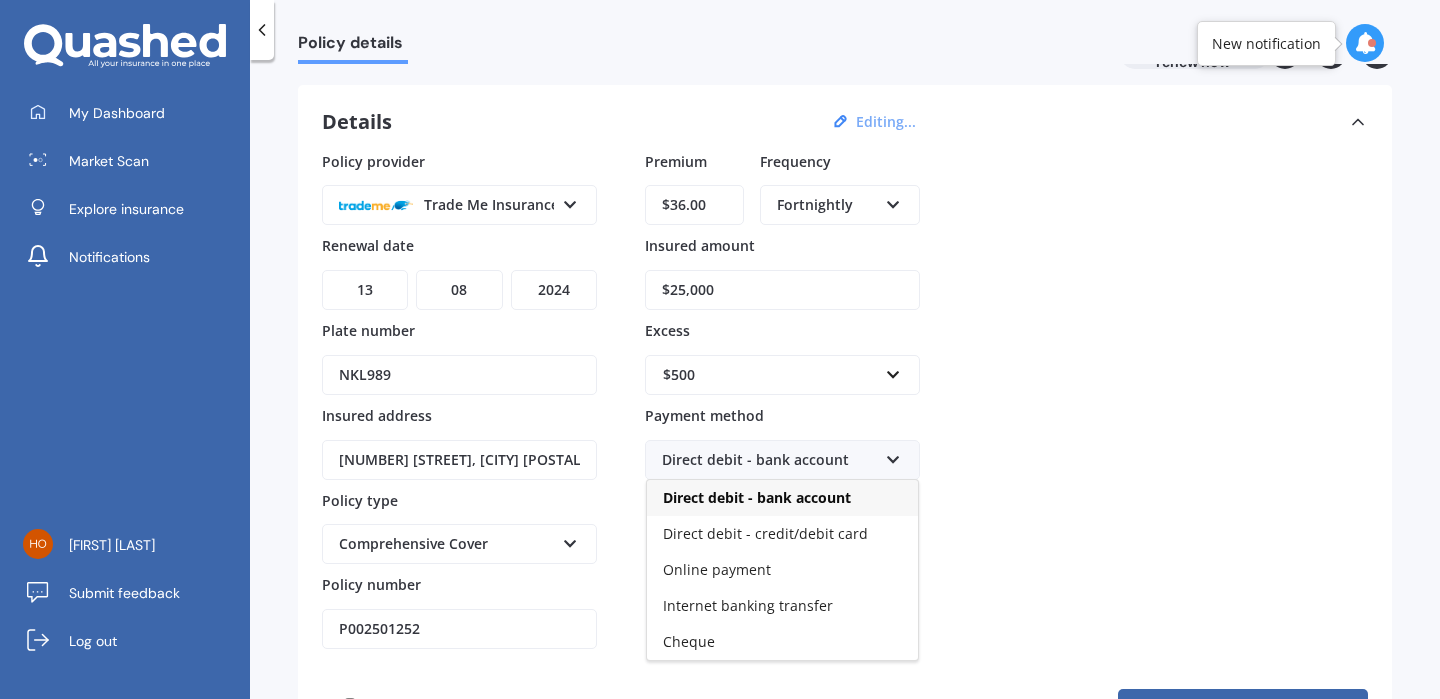 click on "Policy provider Trade Me Insurance AA AMI AMP ANZ Aioi Nissay Dowa Ando Assurant Autosure BNZ Co-Operative Bank Cove FMG Initio Kiwibank Lantern Lumley MAS NAC NZI Other Provident SBS Star Insure State Swann TSB Tower Trade Me Insurance Vero Westpac YOUI Renewal date DD 01 02 03 04 05 06 07 08 09 10 11 12 13 14 15 16 17 18 19 20 21 22 23 24 25 26 27 28 29 30 31 MM 01 02 03 04 05 06 07 08 09 10 11 12 YYYY 2027 2026 2025 2024 2023 2022 2021 2020 2019 2018 2017 2016 2015 2014 2013 2012 2011 2010 2009 2008 2007 2006 2005 2004 2003 2002 2001 2000 1999 1998 1997 1996 1995 1994 1993 1992 1991 1990 1989 1988 1987 1986 1985 1984 1983 1982 1981 1980 1979 1978 1977 1976 1975 1974 1973 1972 1971 1970 1969 1968 1967 1966 1965 1964 1963 1962 1961 1960 1959 1958 1957 1956 1955 1954 1953 1952 1951 1950 1949 1948 1947 1946 1945 1944 1943 1942 1941 1940 1939 1938 1937 1936 1935 1934 1933 1932 1931 1930 1929 1928 Plate number NKL989 Insured address [NUMBER] [STREET], [CITY] [POSTAL_CODE] Policy type Comprehensive Cover Policy number P002501252" at bounding box center (845, 400) 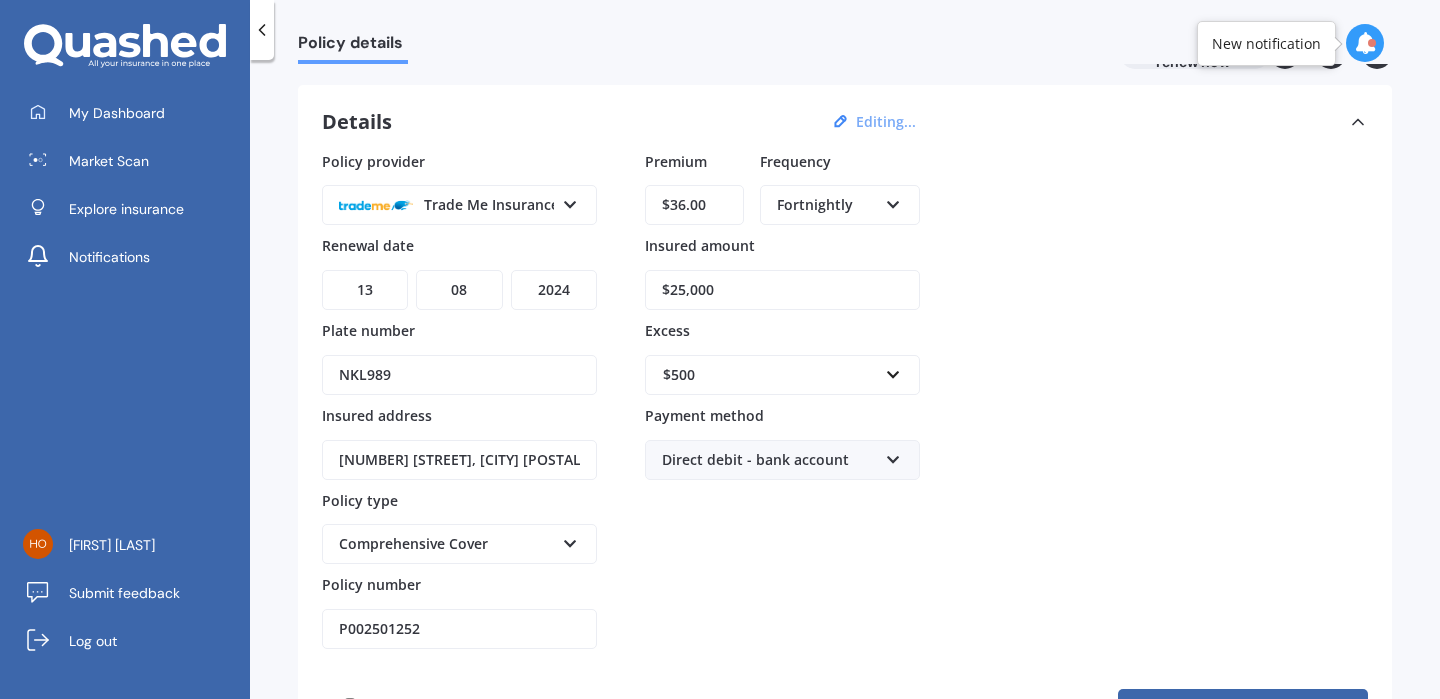 select on "2025" 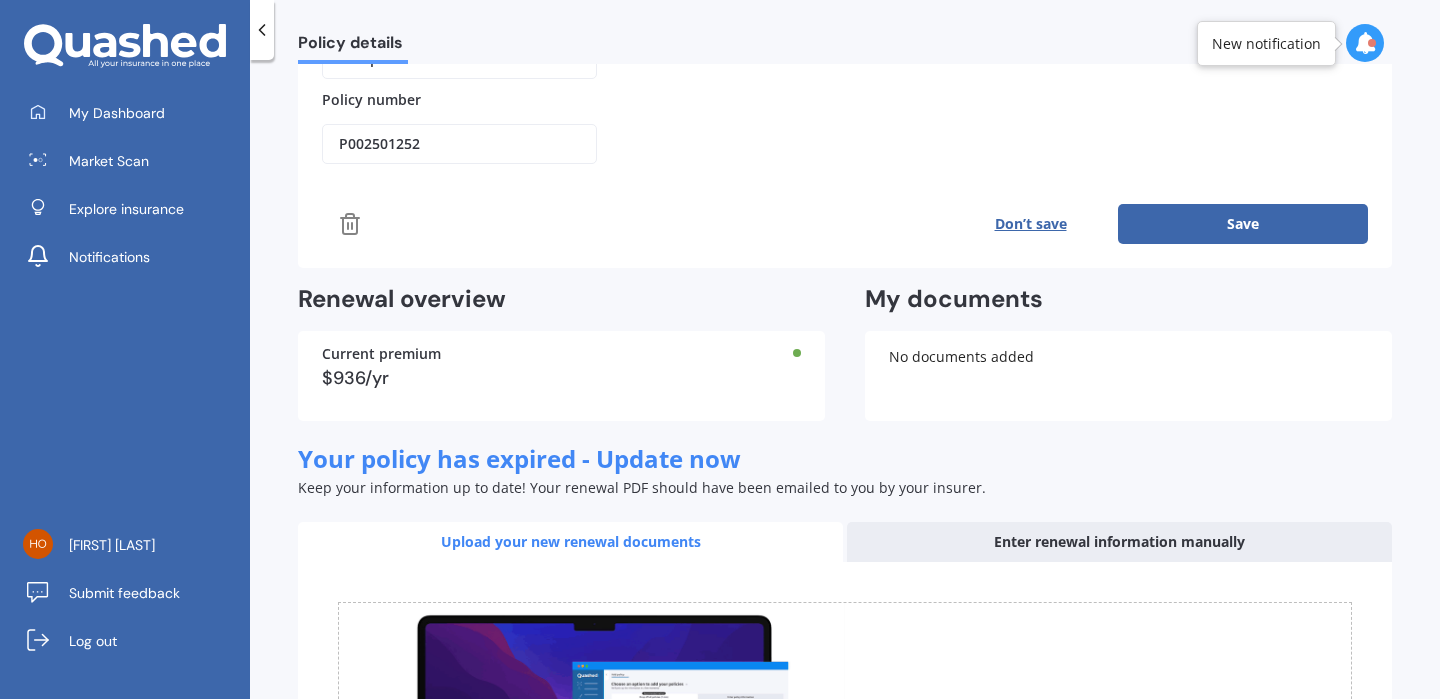 scroll, scrollTop: 608, scrollLeft: 0, axis: vertical 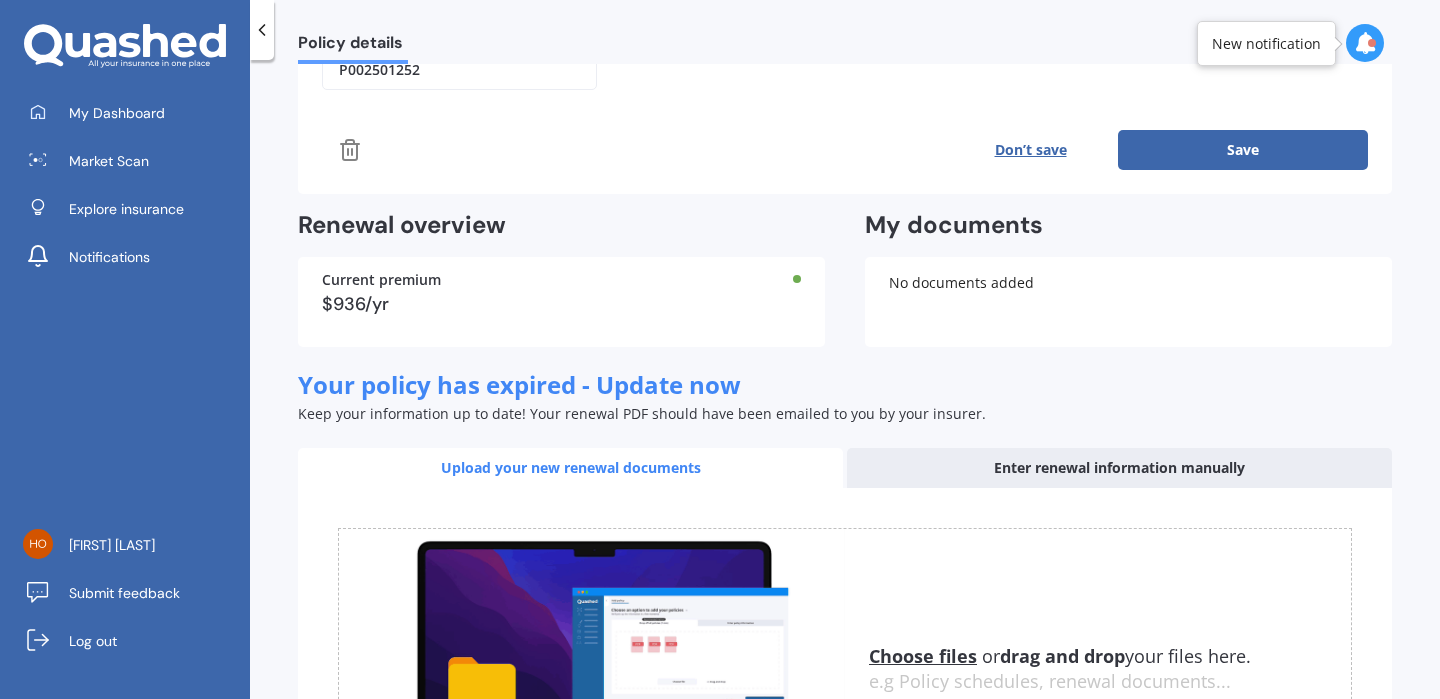 click on "Save" at bounding box center [1243, 150] 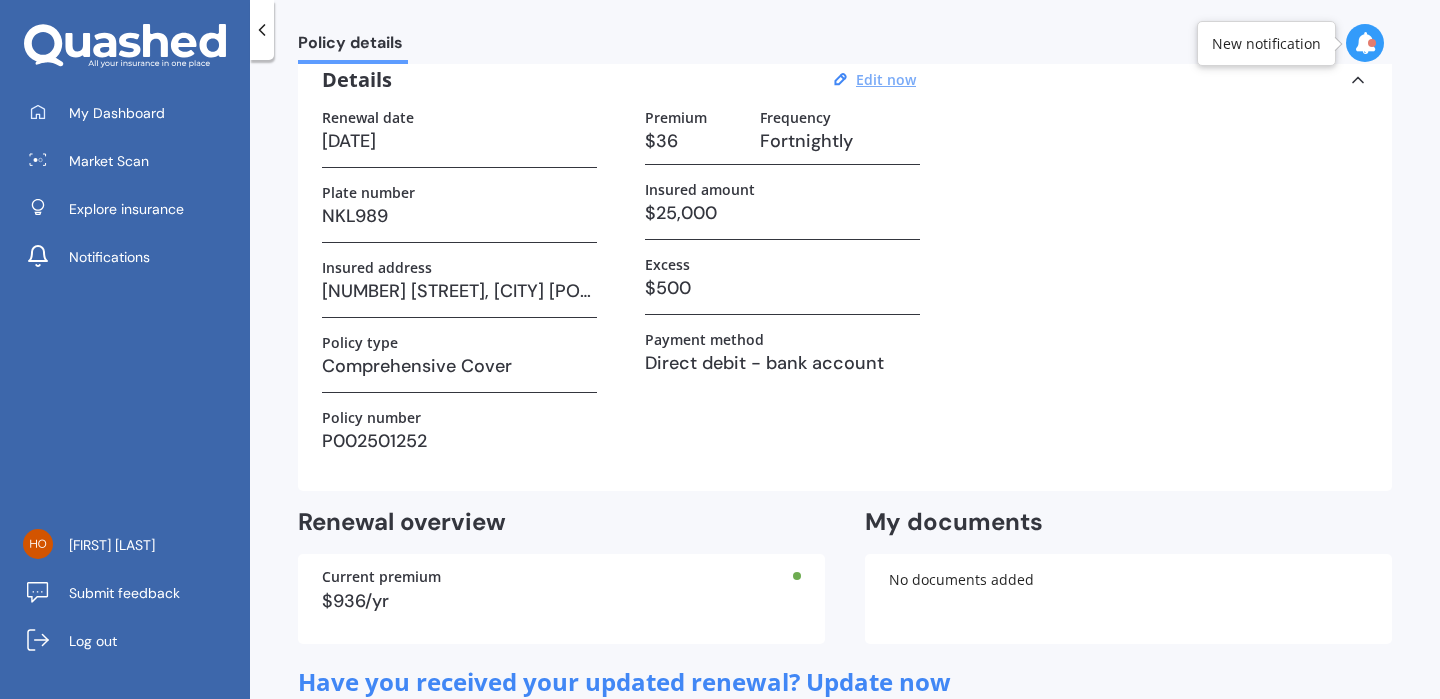 scroll, scrollTop: 0, scrollLeft: 0, axis: both 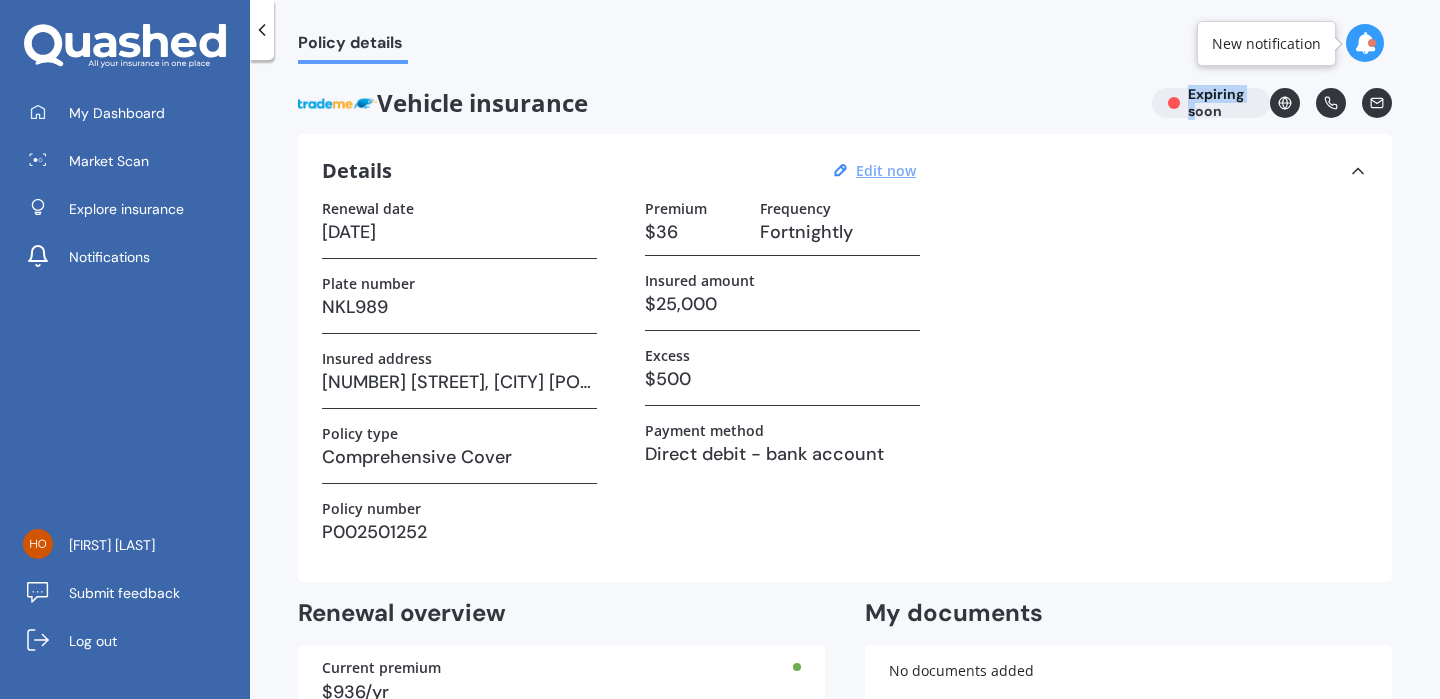 click on "Vehicle insurance Expiring soon" at bounding box center (845, 103) 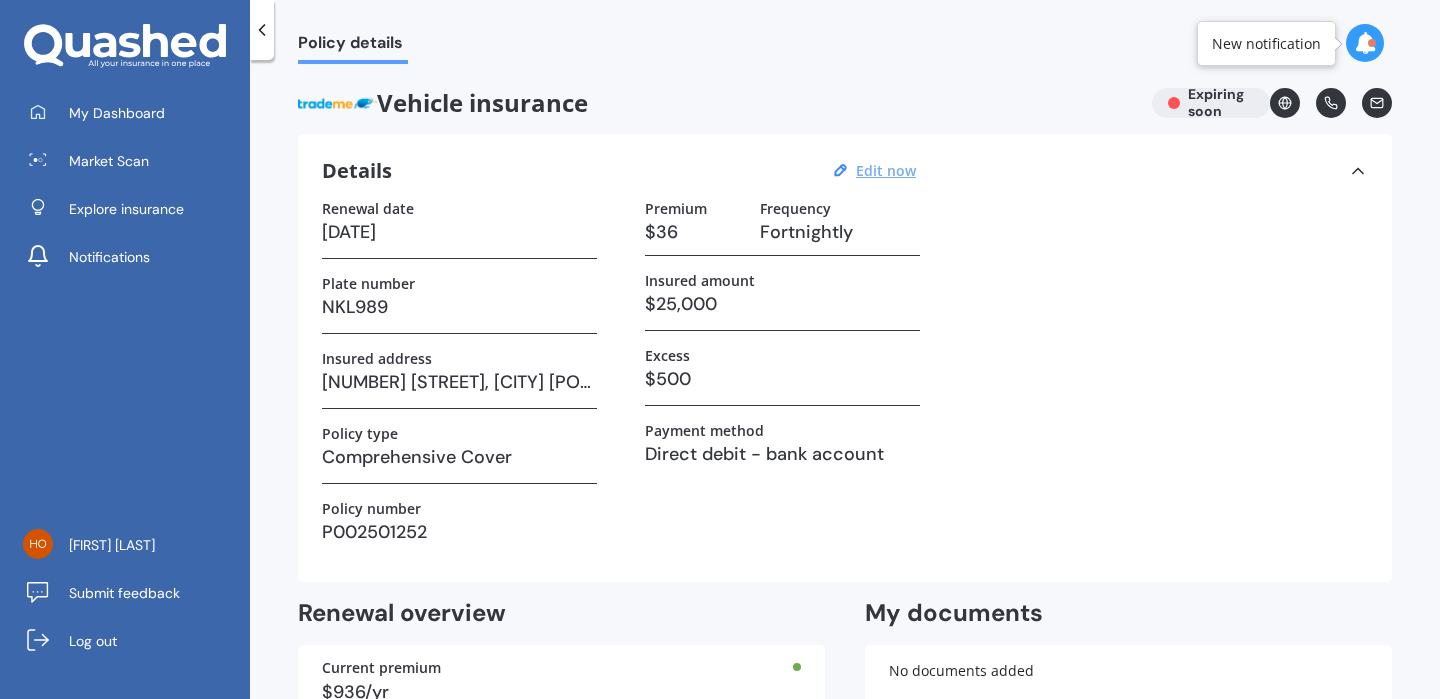 click on "Details Edit now" at bounding box center (845, 171) 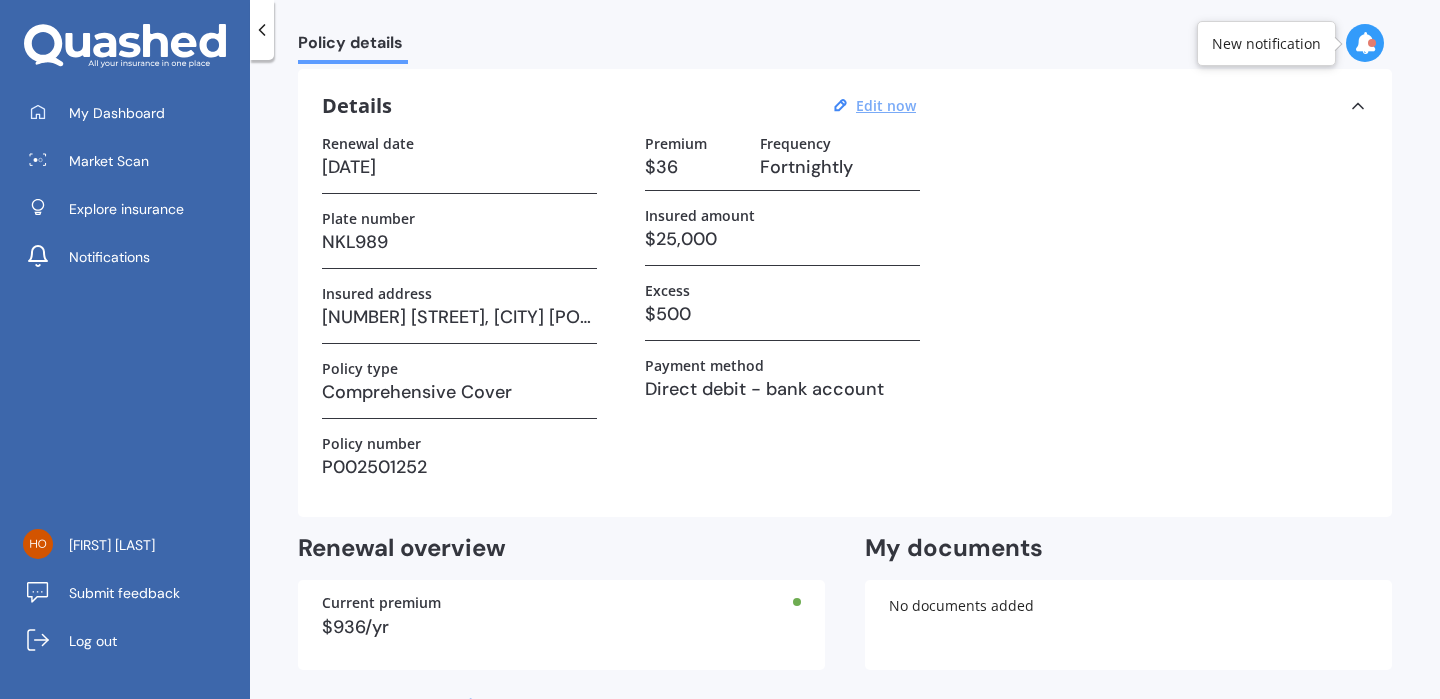 scroll, scrollTop: 39, scrollLeft: 0, axis: vertical 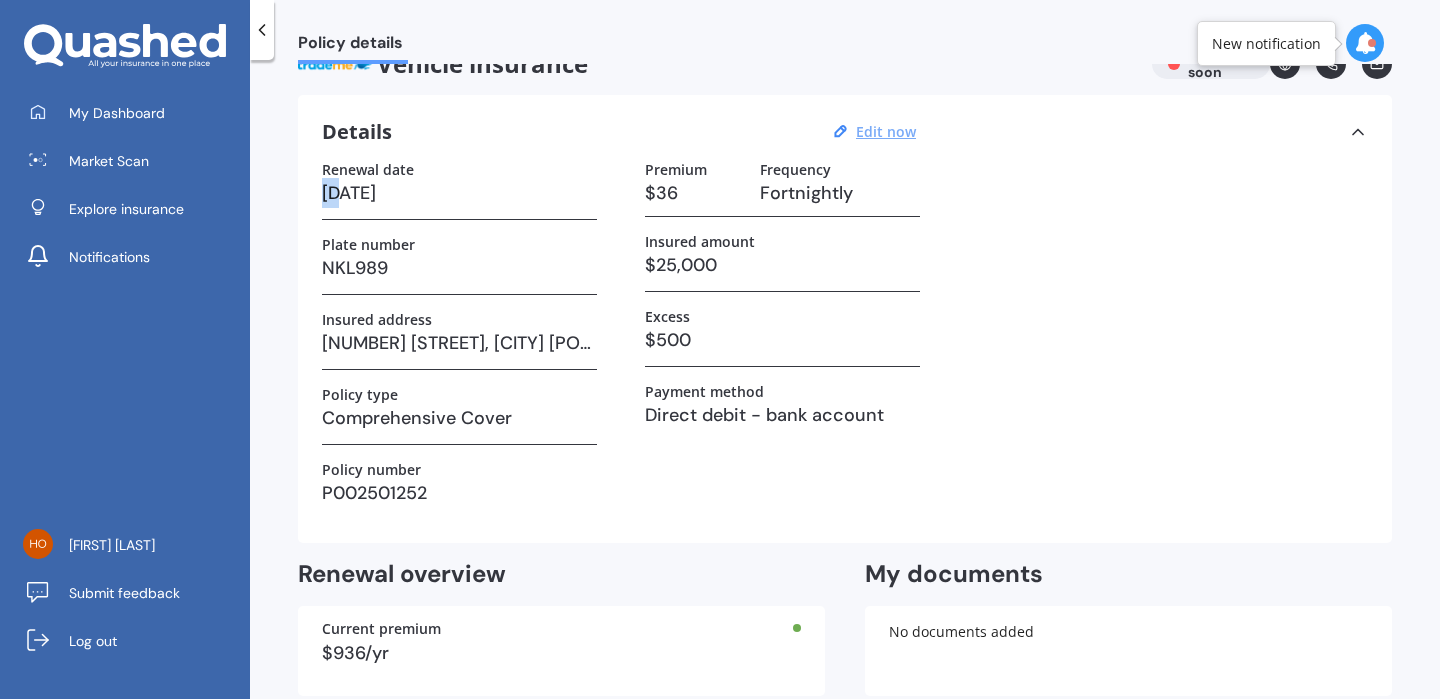 drag, startPoint x: 337, startPoint y: 187, endPoint x: 320, endPoint y: 189, distance: 17.117243 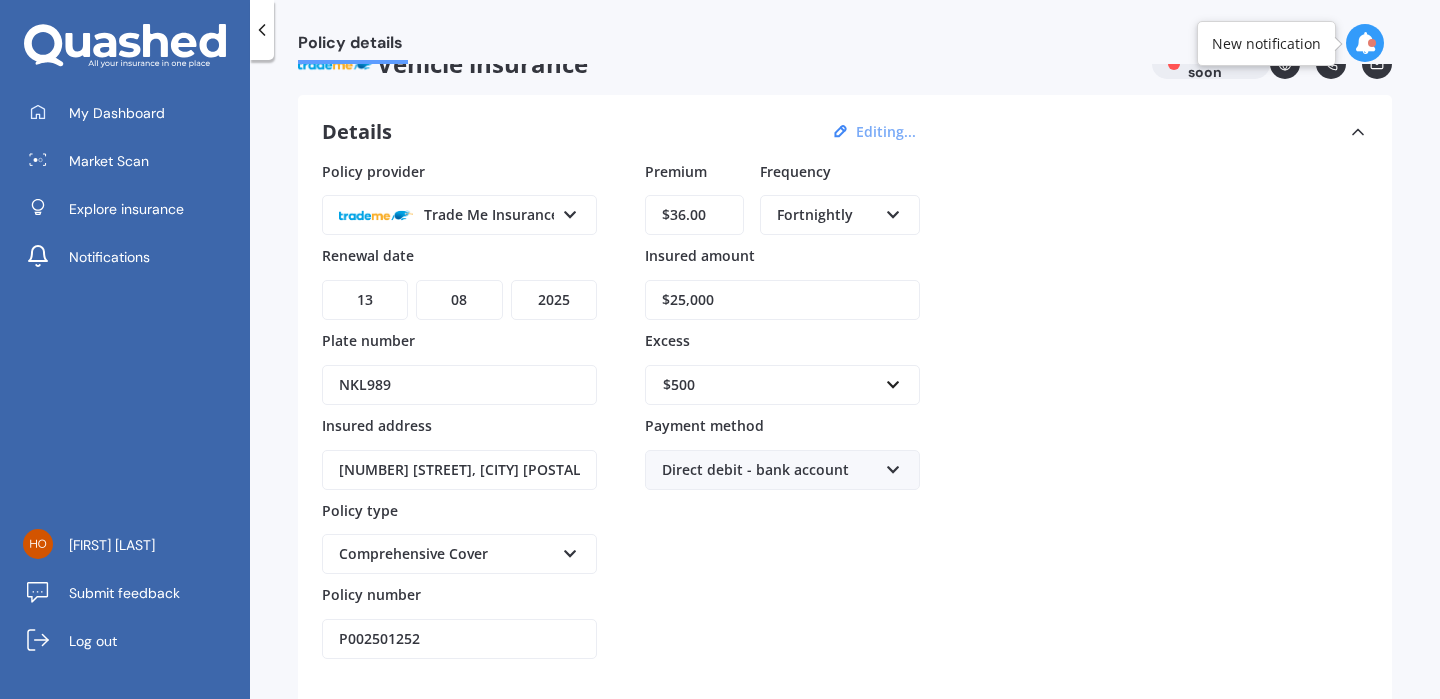 select on "12" 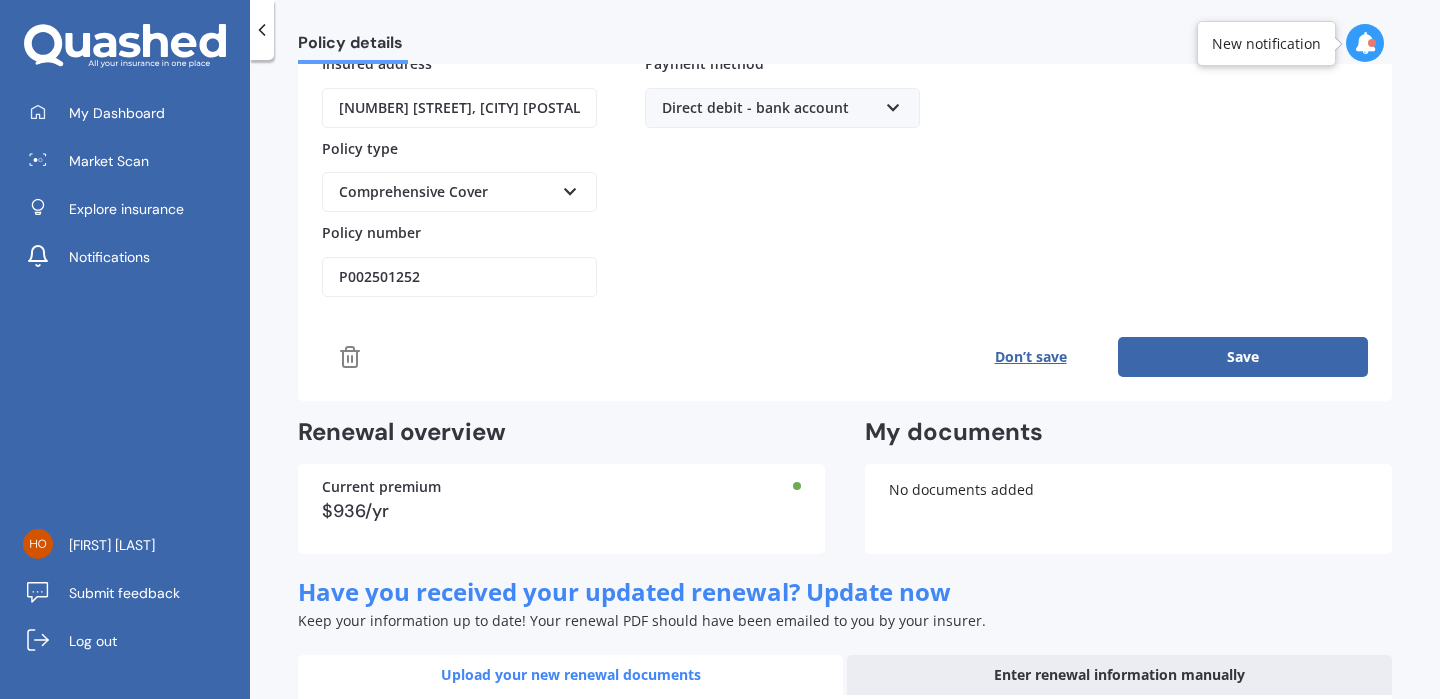 scroll, scrollTop: 361, scrollLeft: 0, axis: vertical 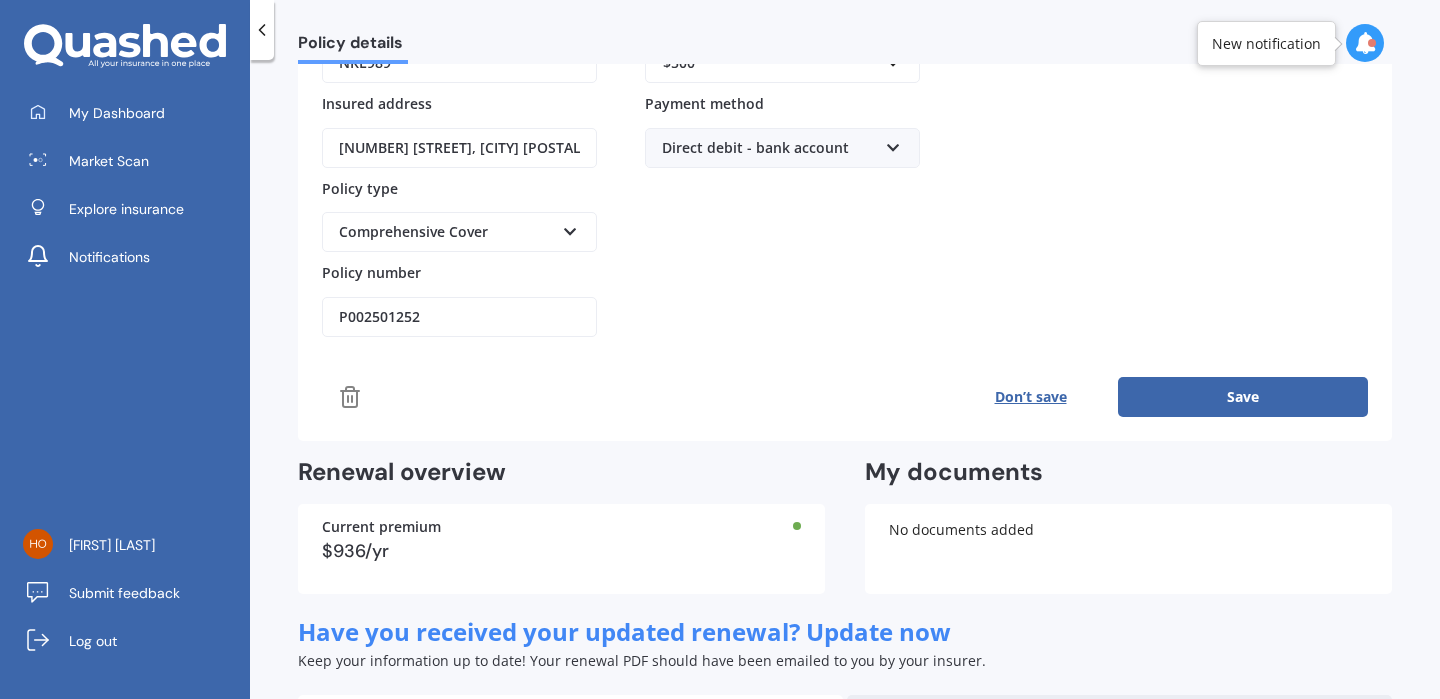 click on "Save" at bounding box center (1243, 397) 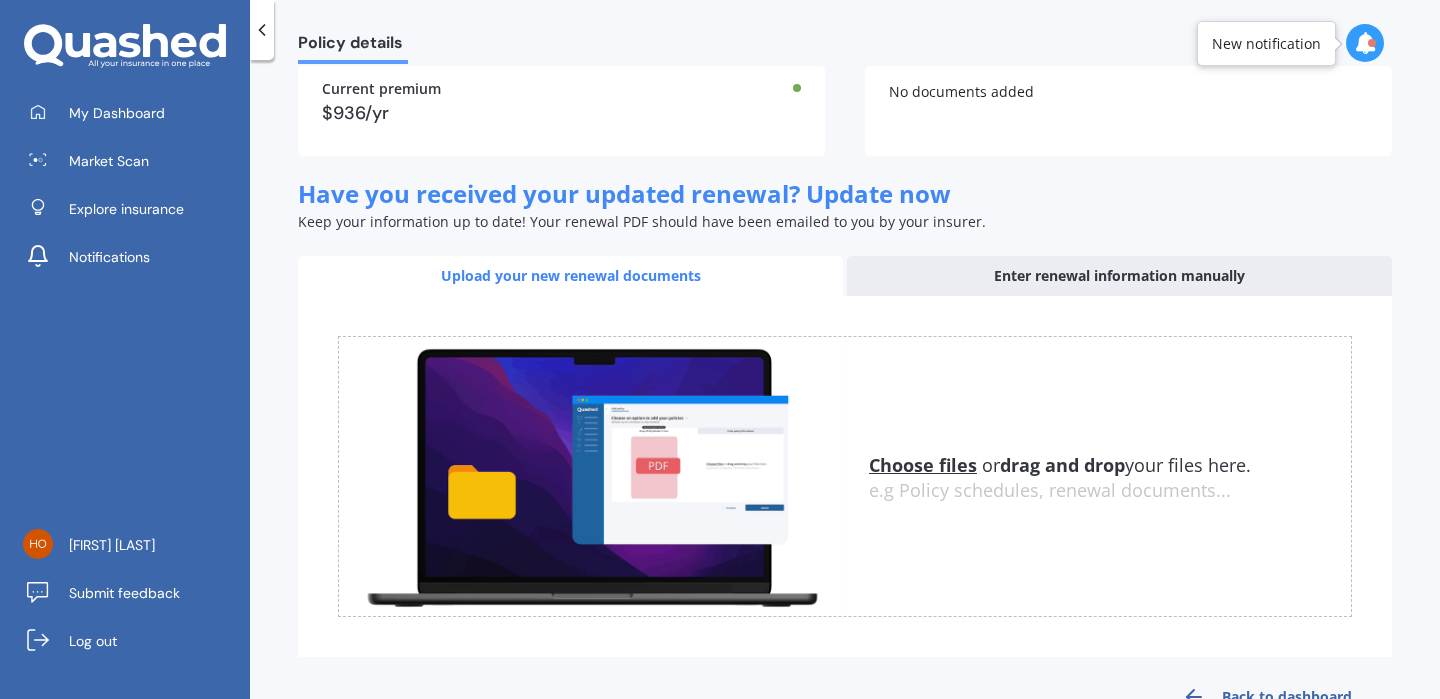 scroll, scrollTop: 583, scrollLeft: 0, axis: vertical 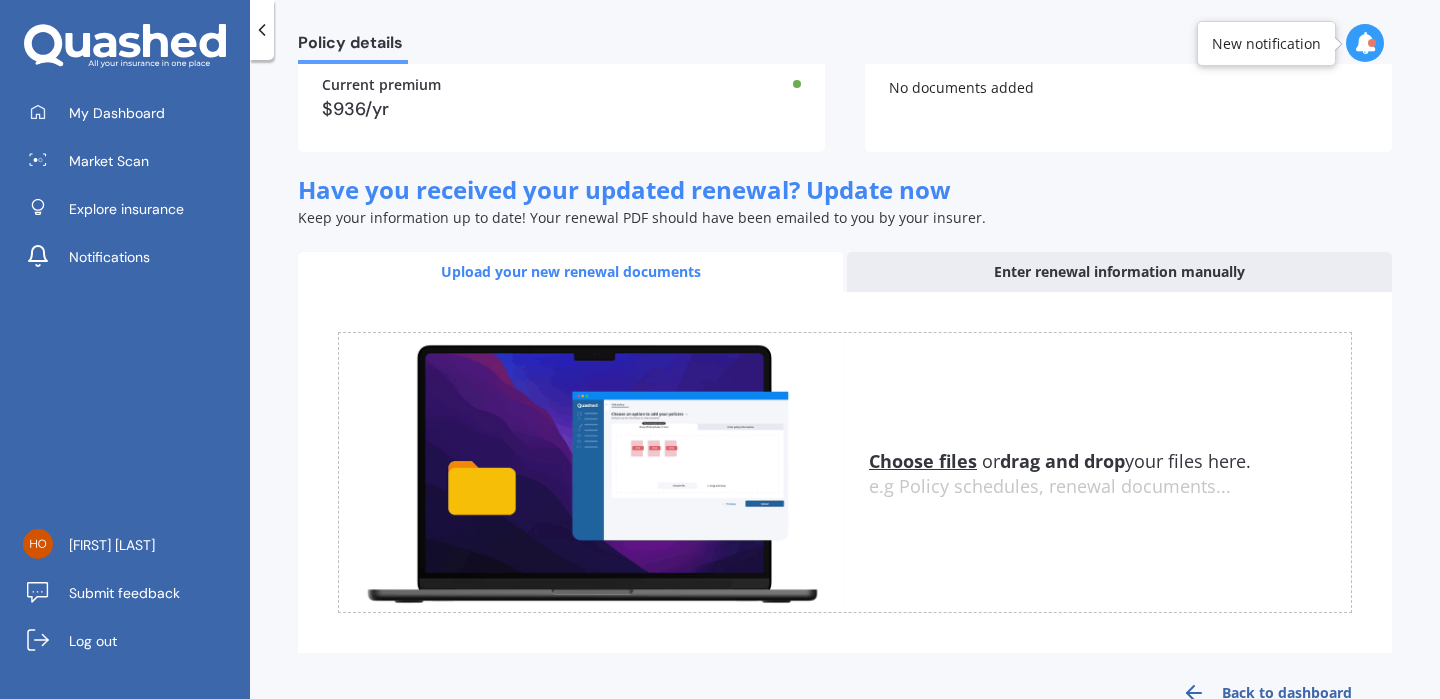 click on "Enter renewal information manually" at bounding box center (1119, 272) 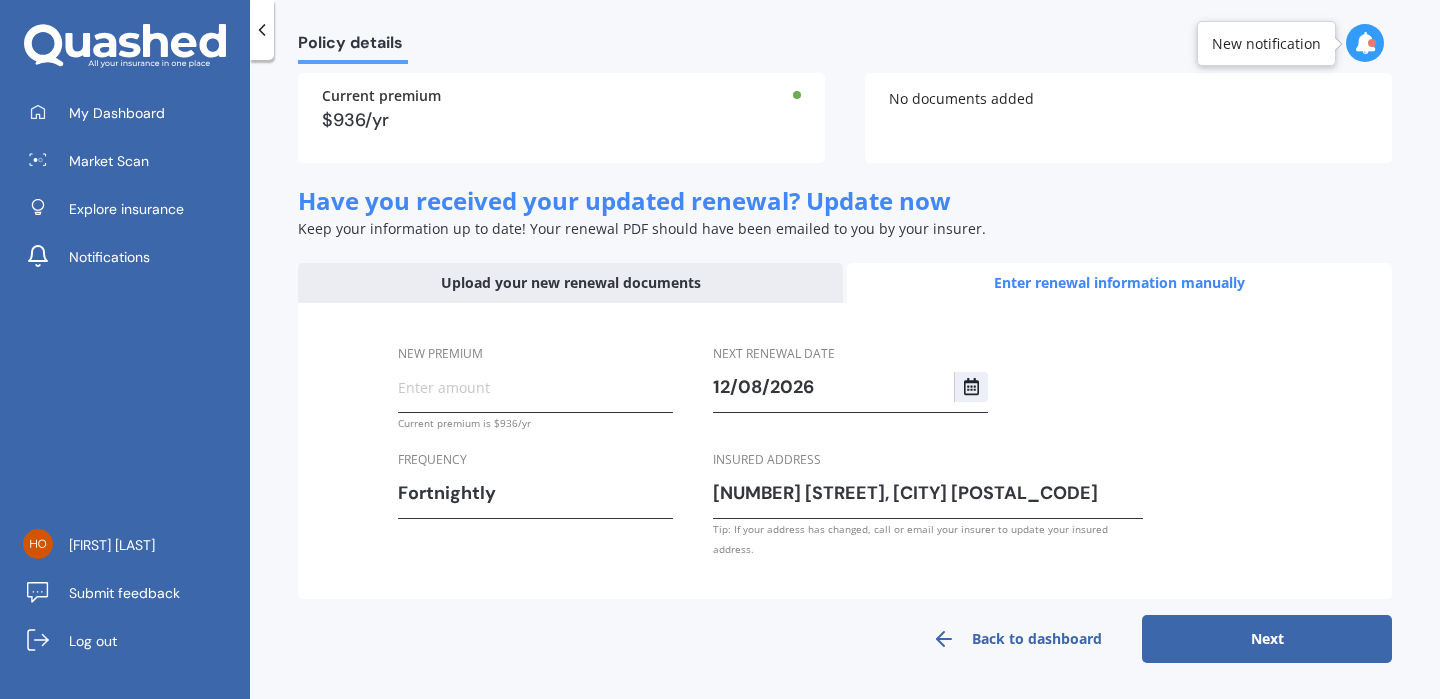 scroll, scrollTop: 547, scrollLeft: 0, axis: vertical 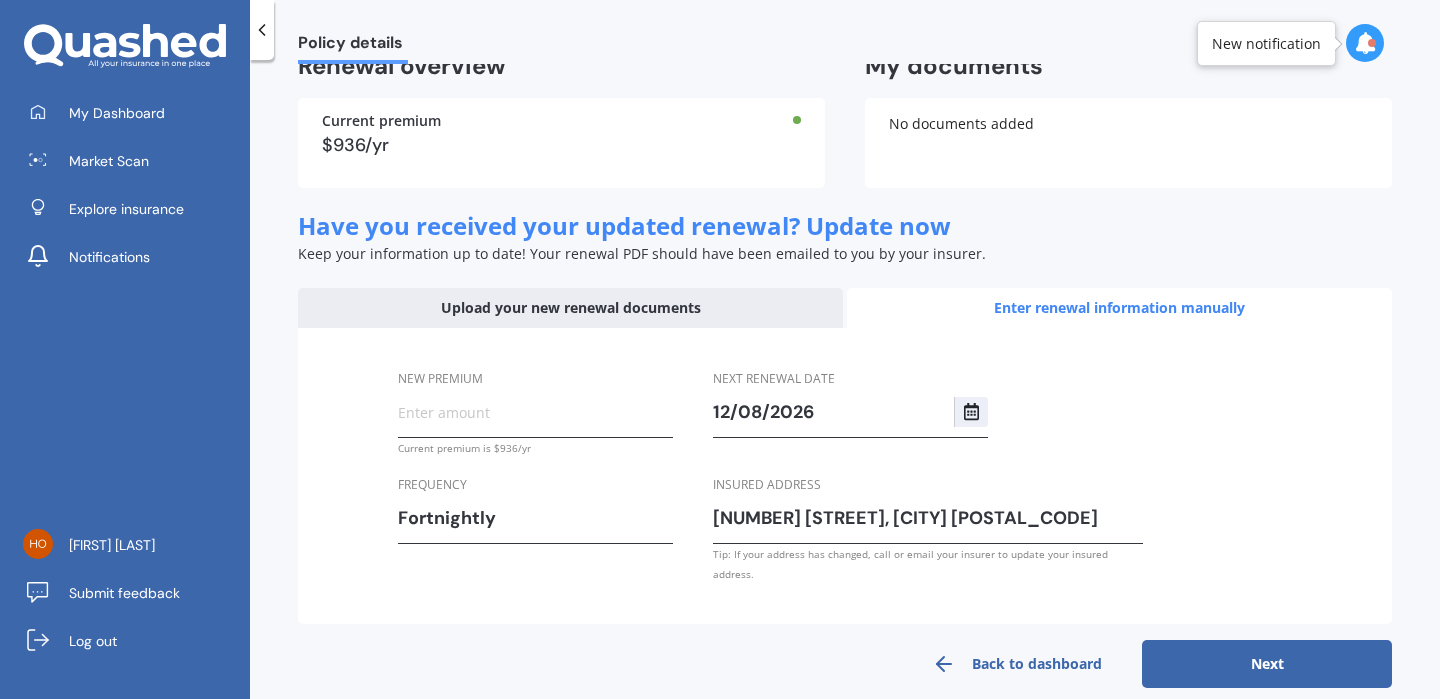 click on "New premium" at bounding box center (535, 412) 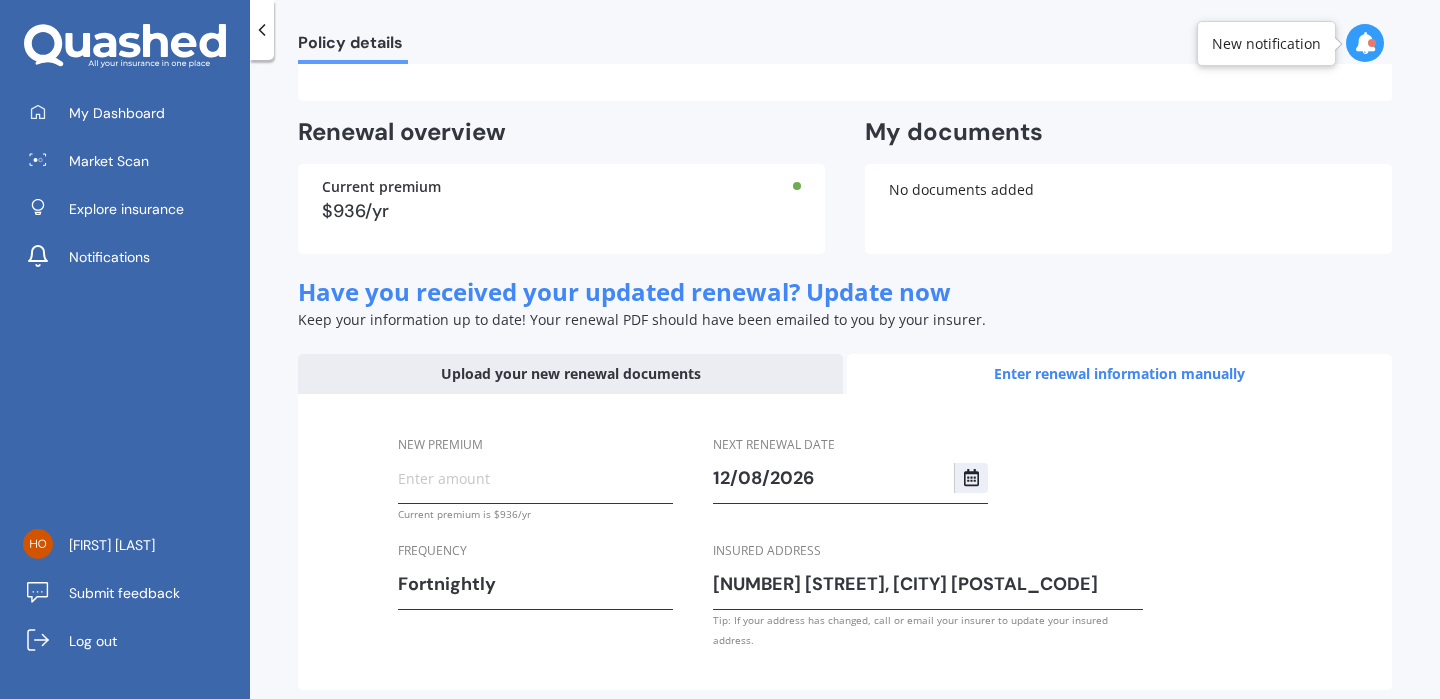 scroll, scrollTop: 547, scrollLeft: 0, axis: vertical 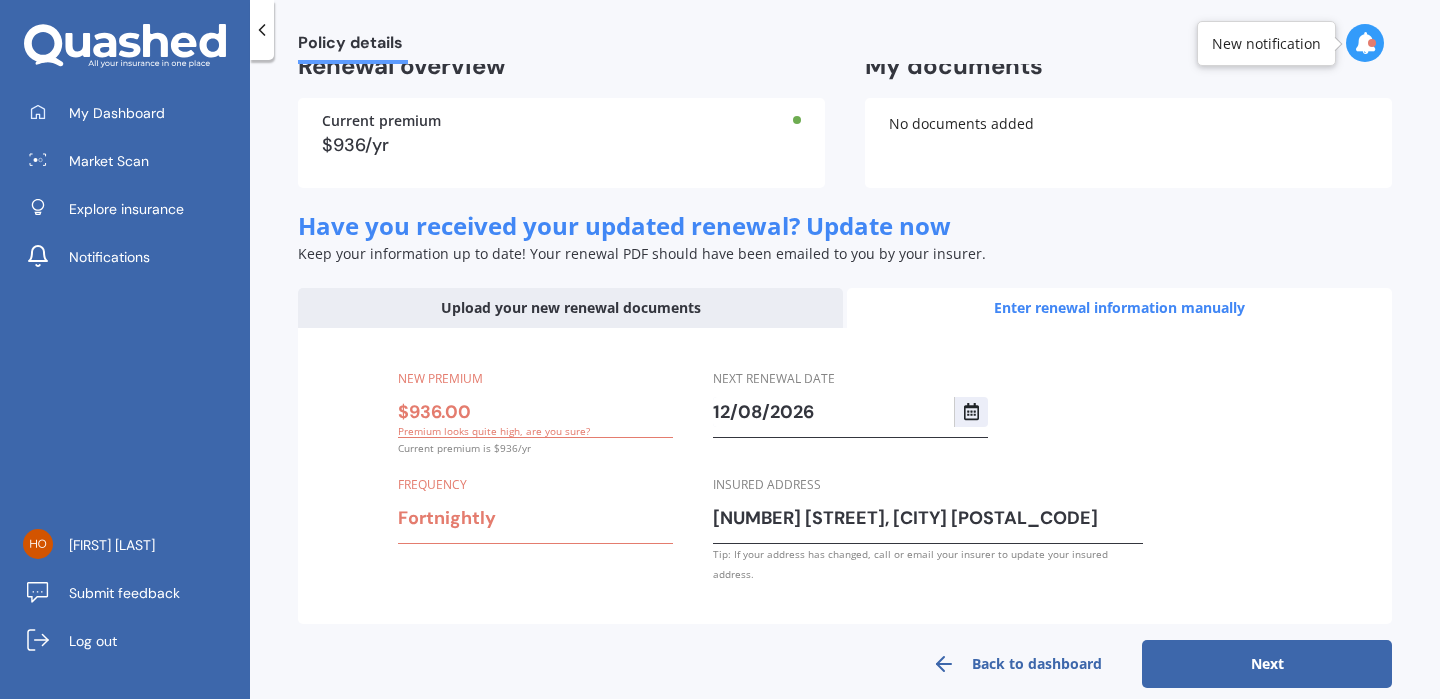 click on "Frequency Fortnightly Yearly Six-Monthly Quarterly Monthly Fortnightly Weekly" at bounding box center [535, 509] 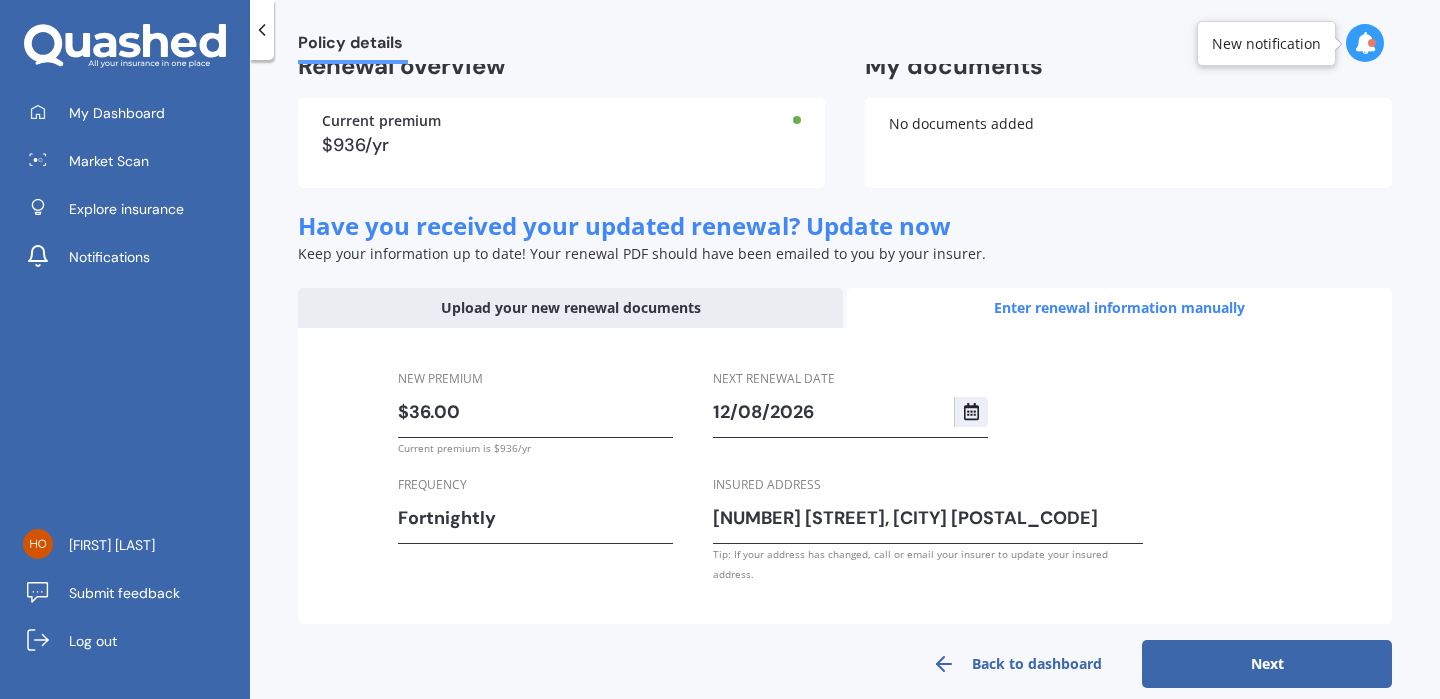 click on "Next renewal date [DATE] Insured address [NUMBER] [STREET], [CITY] [POSTAL_CODE] Tip: If your address has changed, call or email your insurer to update your insured address." at bounding box center (928, 476) 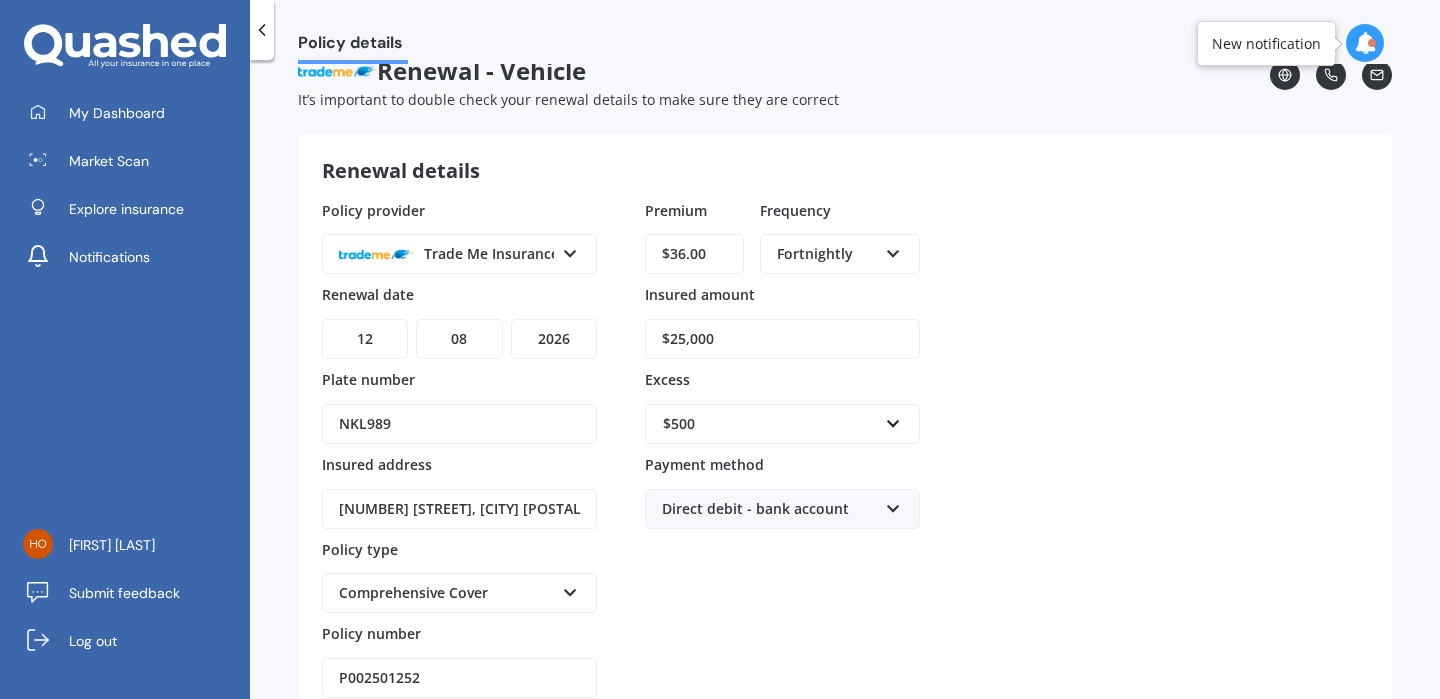 scroll, scrollTop: 161, scrollLeft: 0, axis: vertical 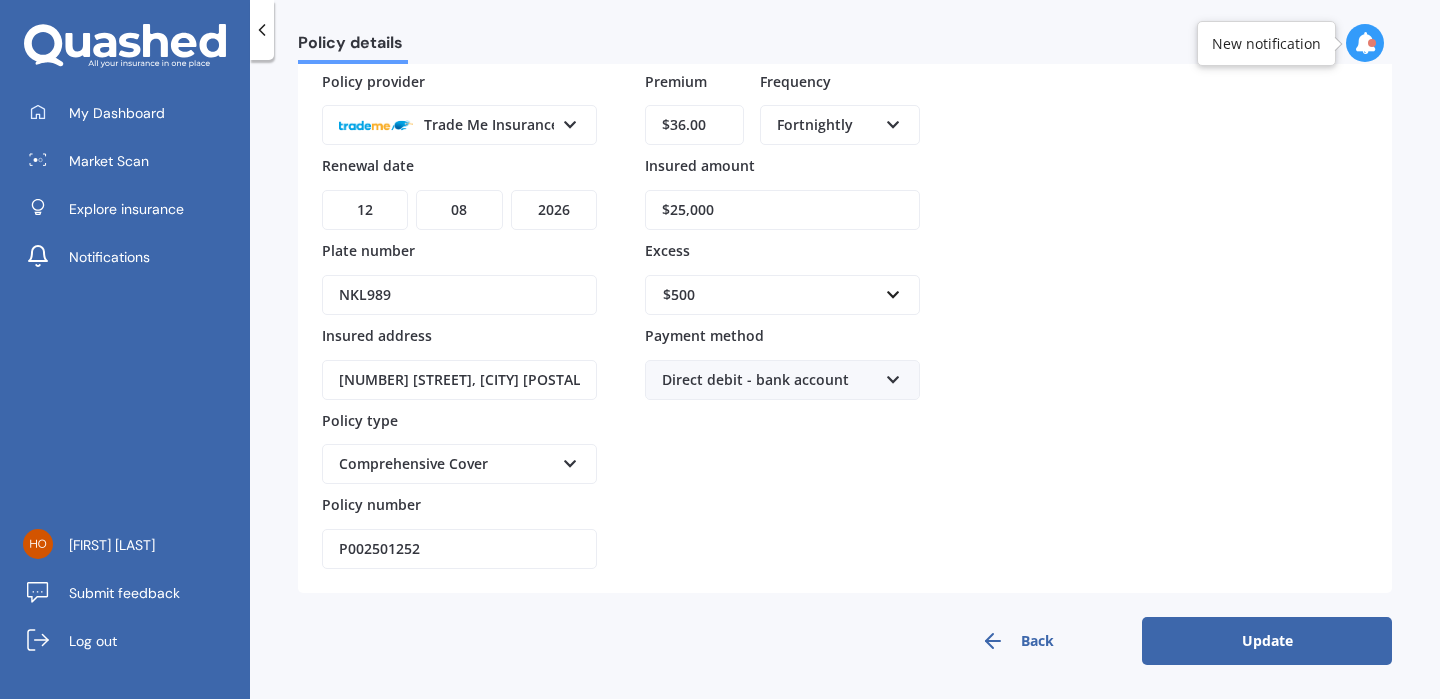 click on "Update" at bounding box center [1267, 641] 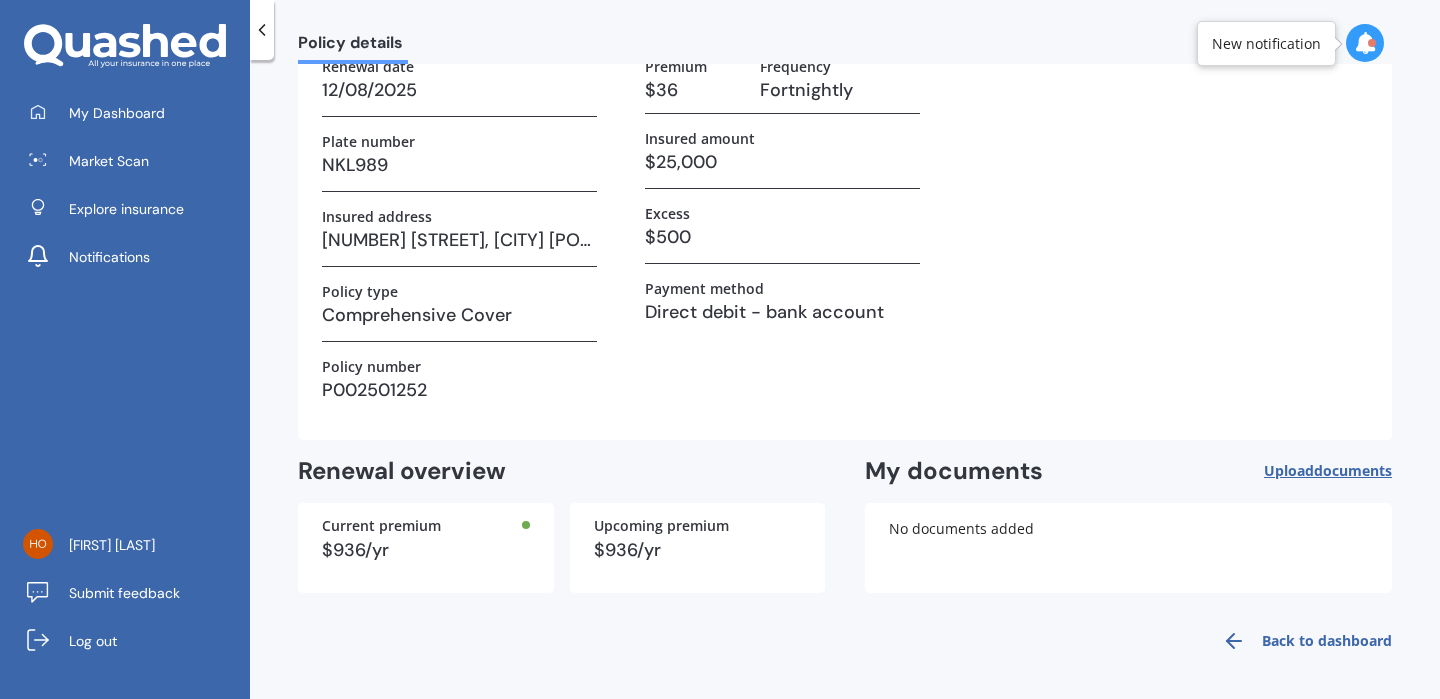 scroll, scrollTop: 0, scrollLeft: 0, axis: both 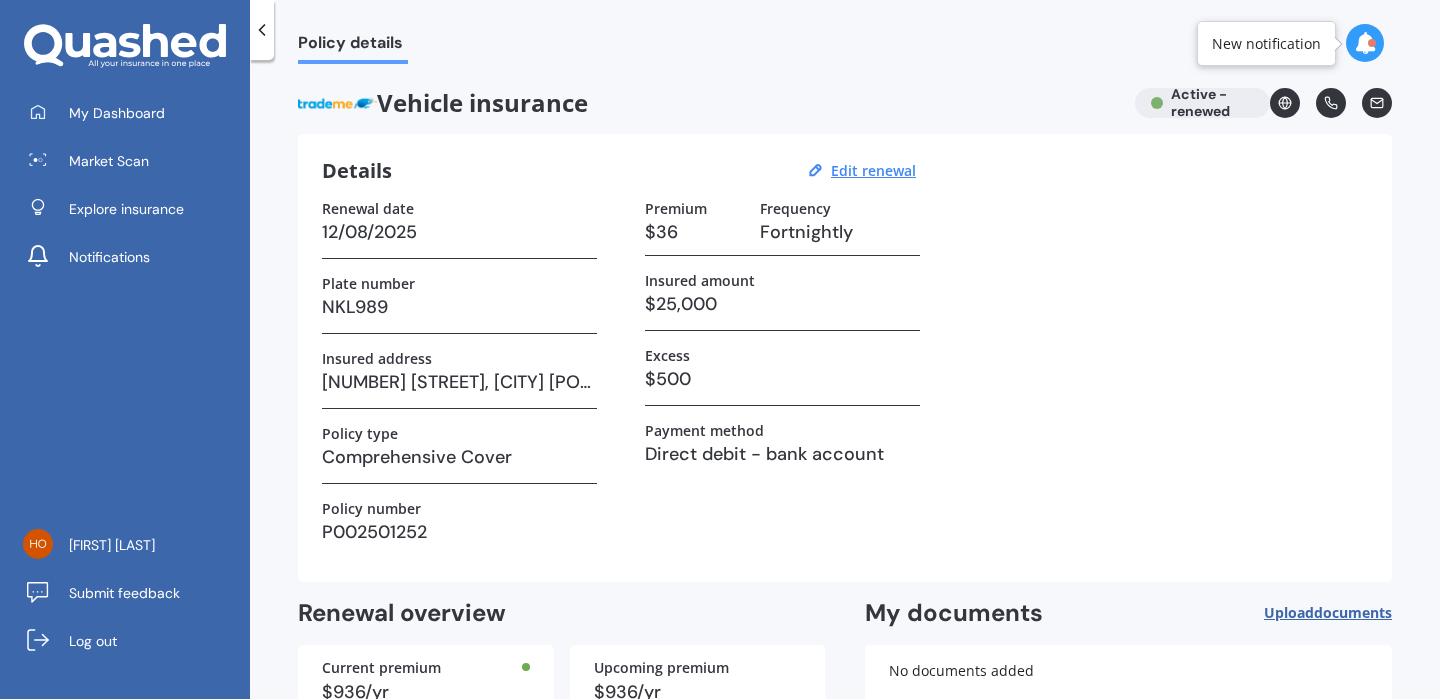 click at bounding box center [1365, 43] 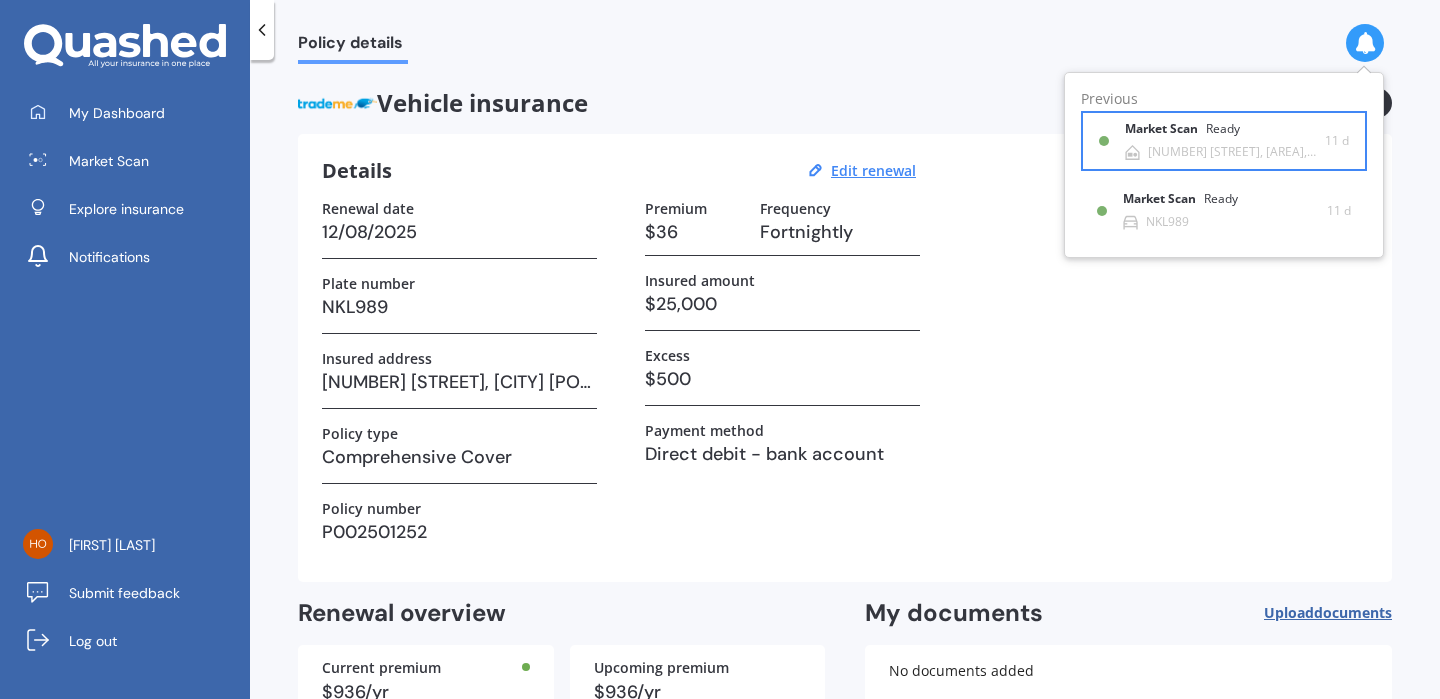 click on "Ready" at bounding box center [1223, 129] 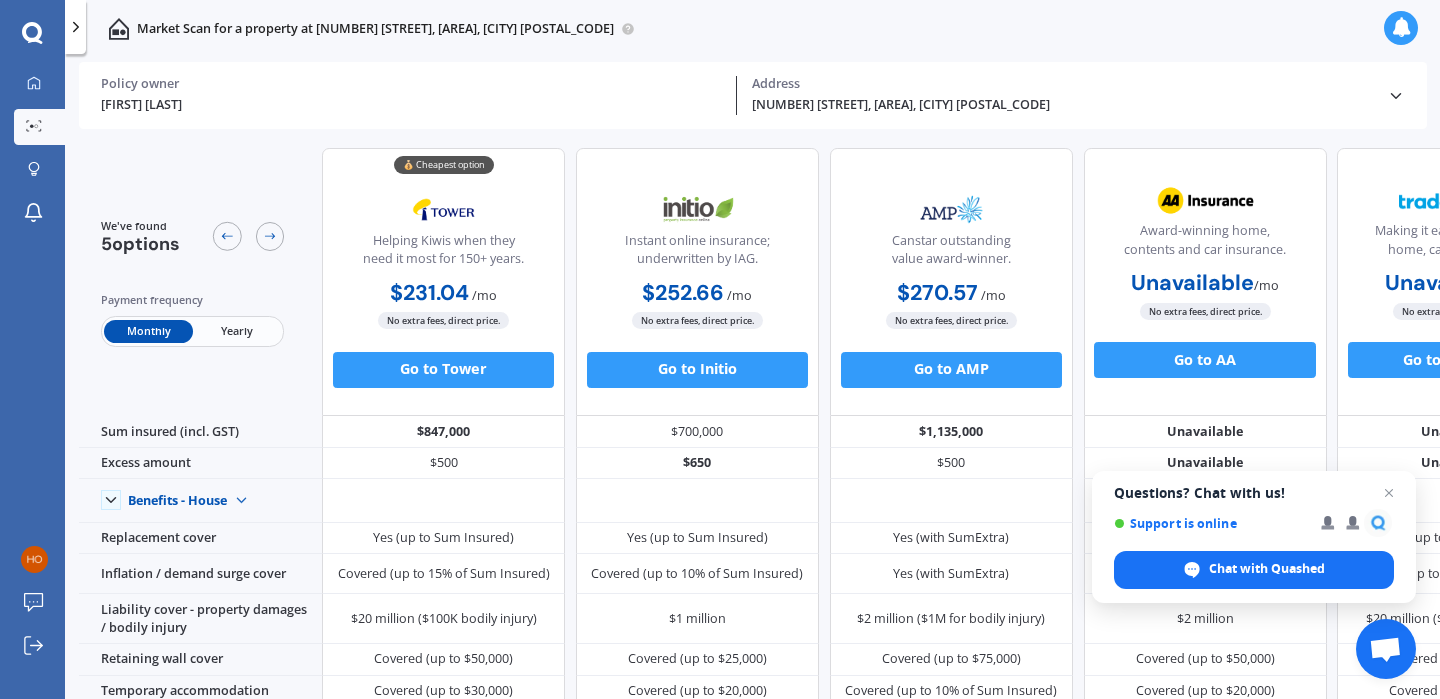 click on "Policy owner" at bounding box center [411, 84] 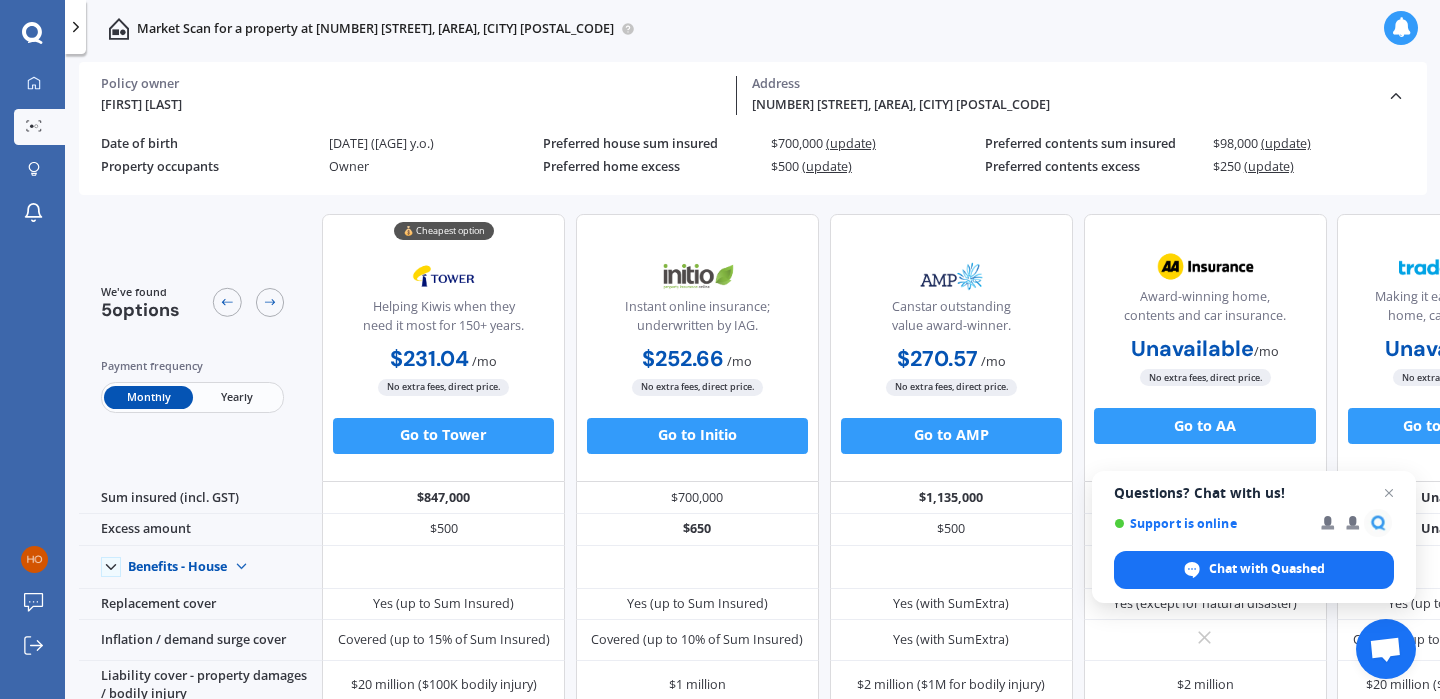 click at bounding box center [1401, 28] 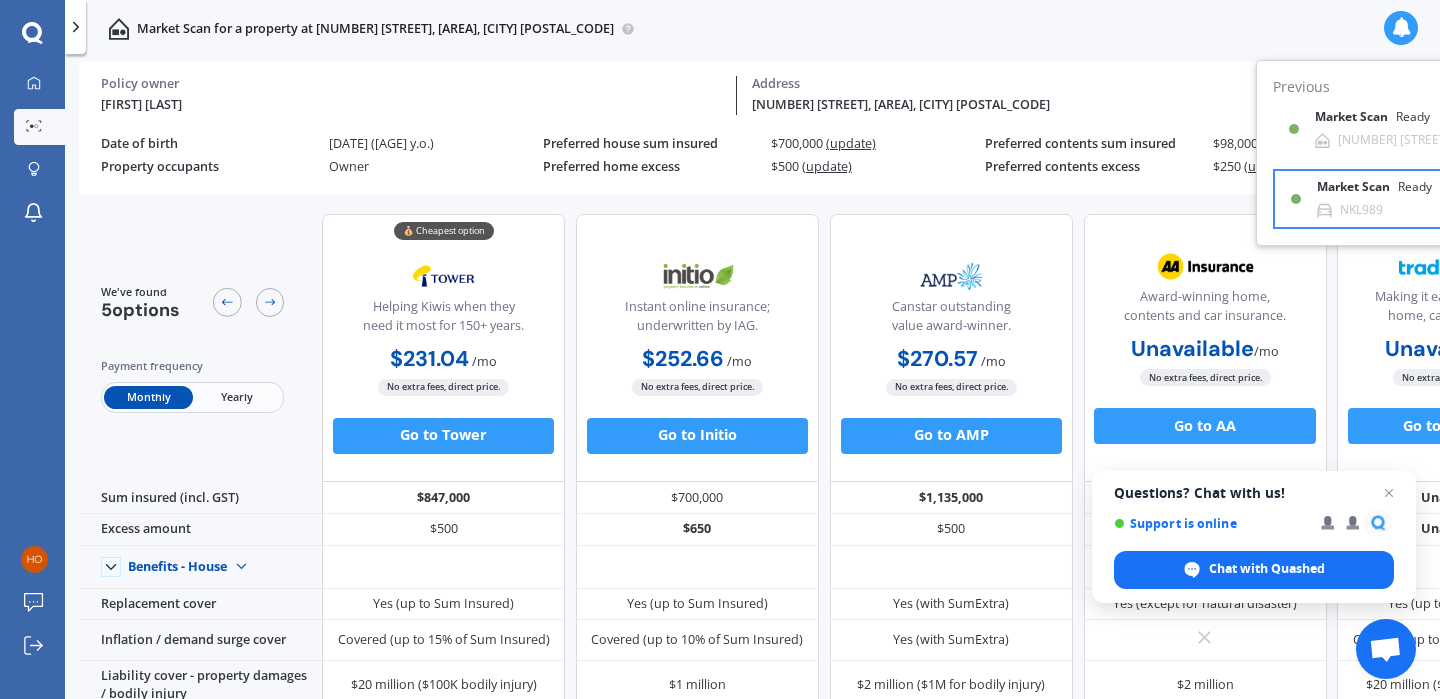 click on "Market Scan" at bounding box center (1355, 117) 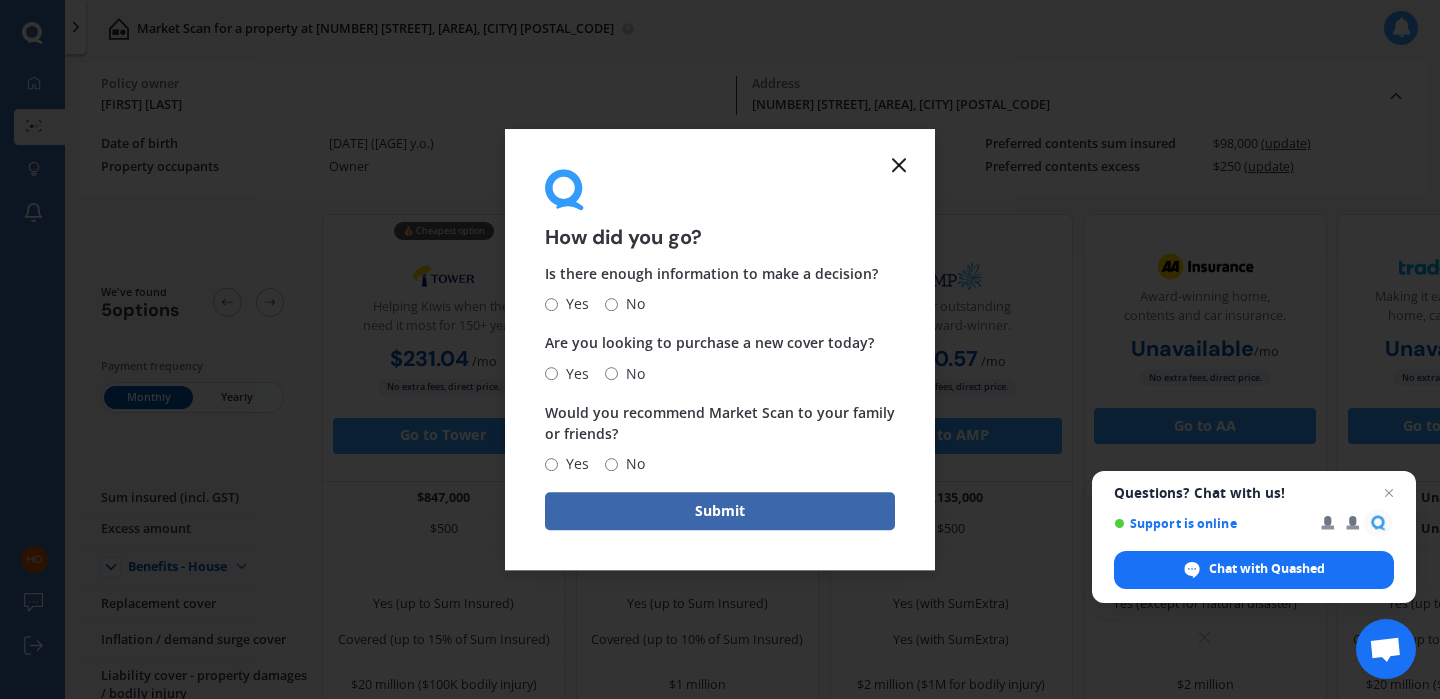 click at bounding box center (899, 165) 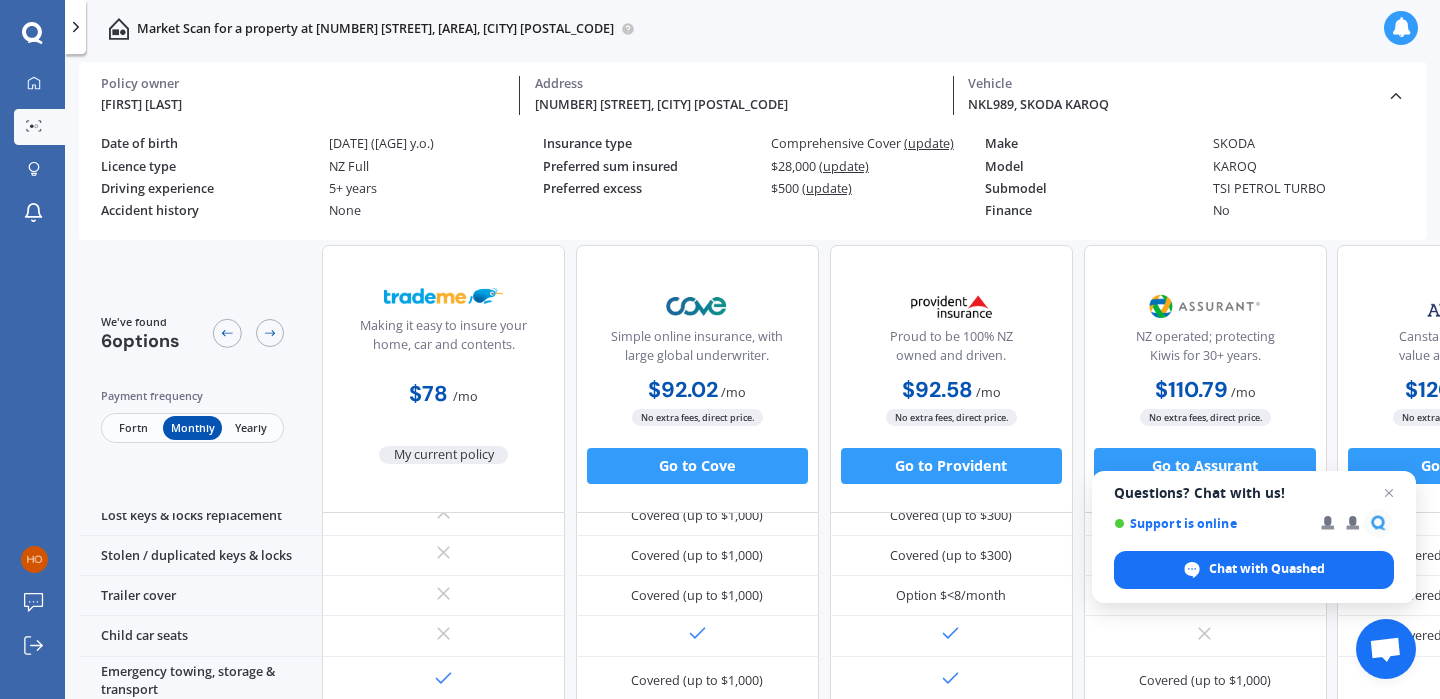 scroll, scrollTop: 0, scrollLeft: 0, axis: both 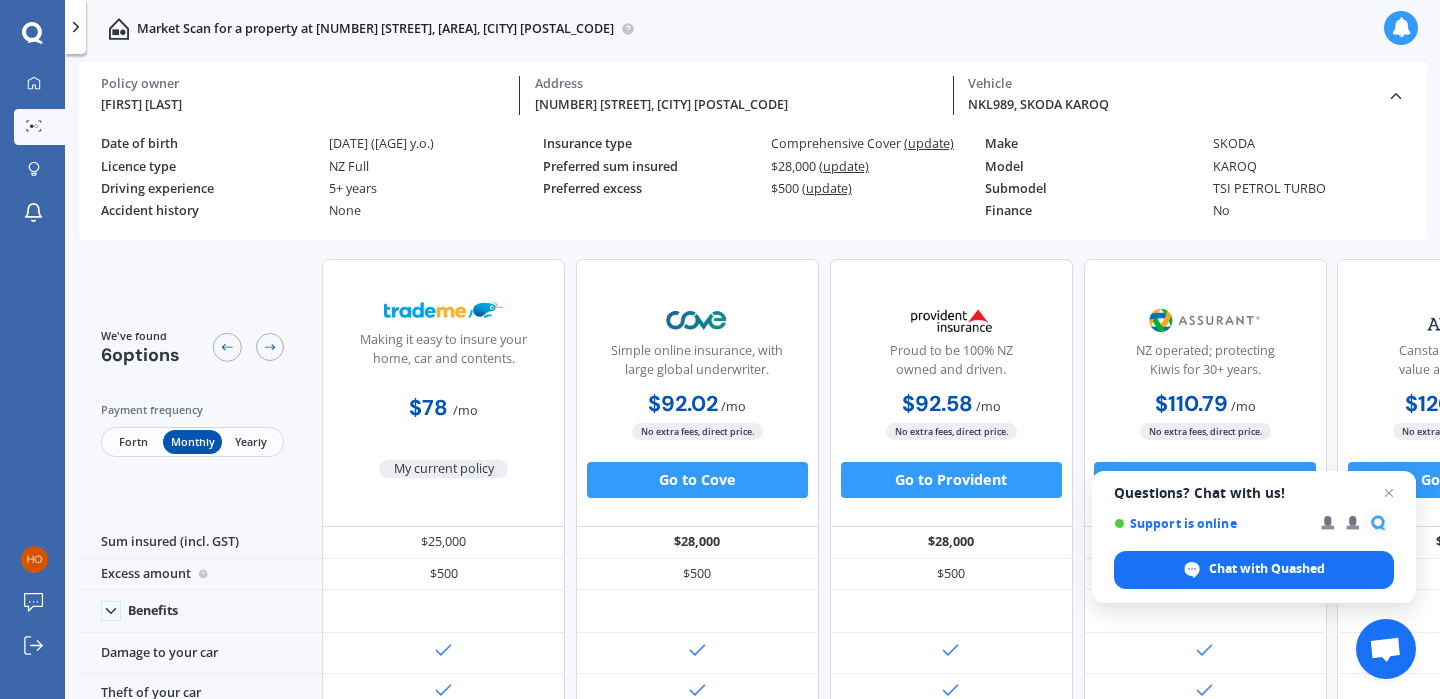 click on "(update)" at bounding box center [929, 143] 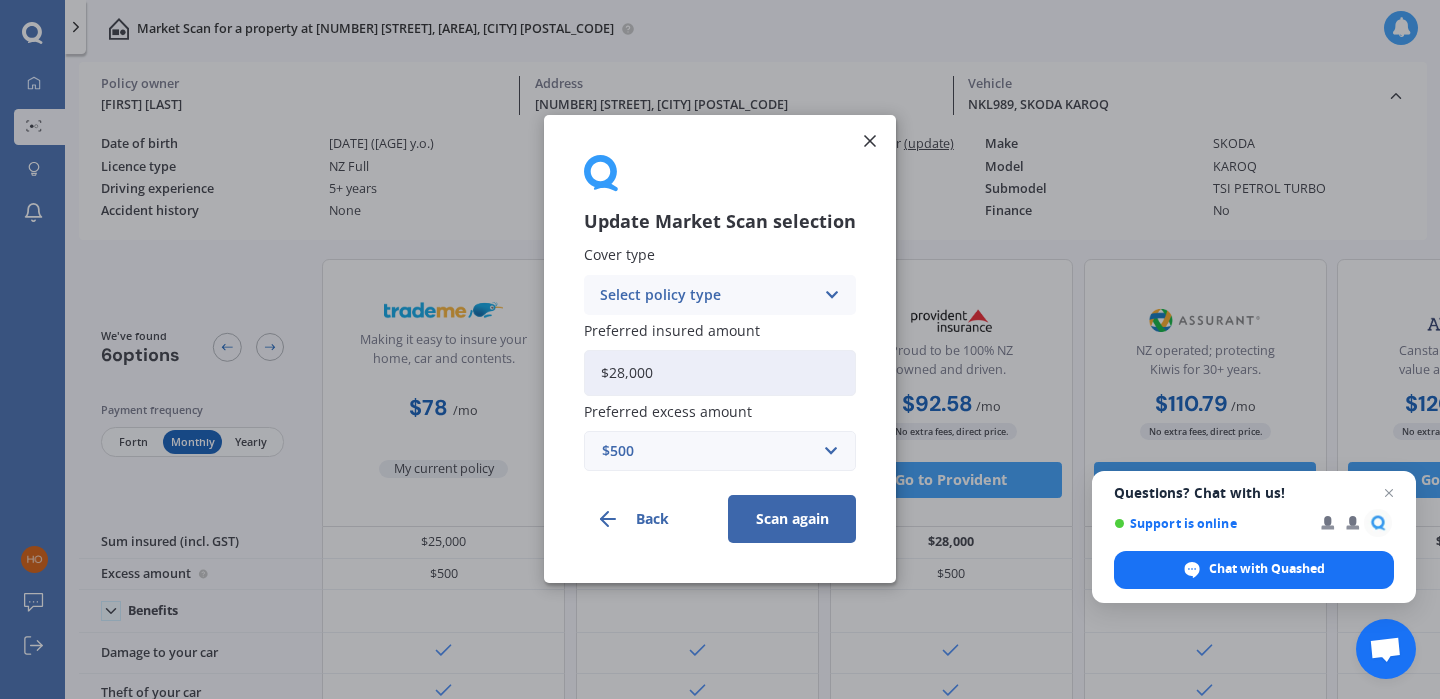 drag, startPoint x: 657, startPoint y: 376, endPoint x: 576, endPoint y: 371, distance: 81.154175 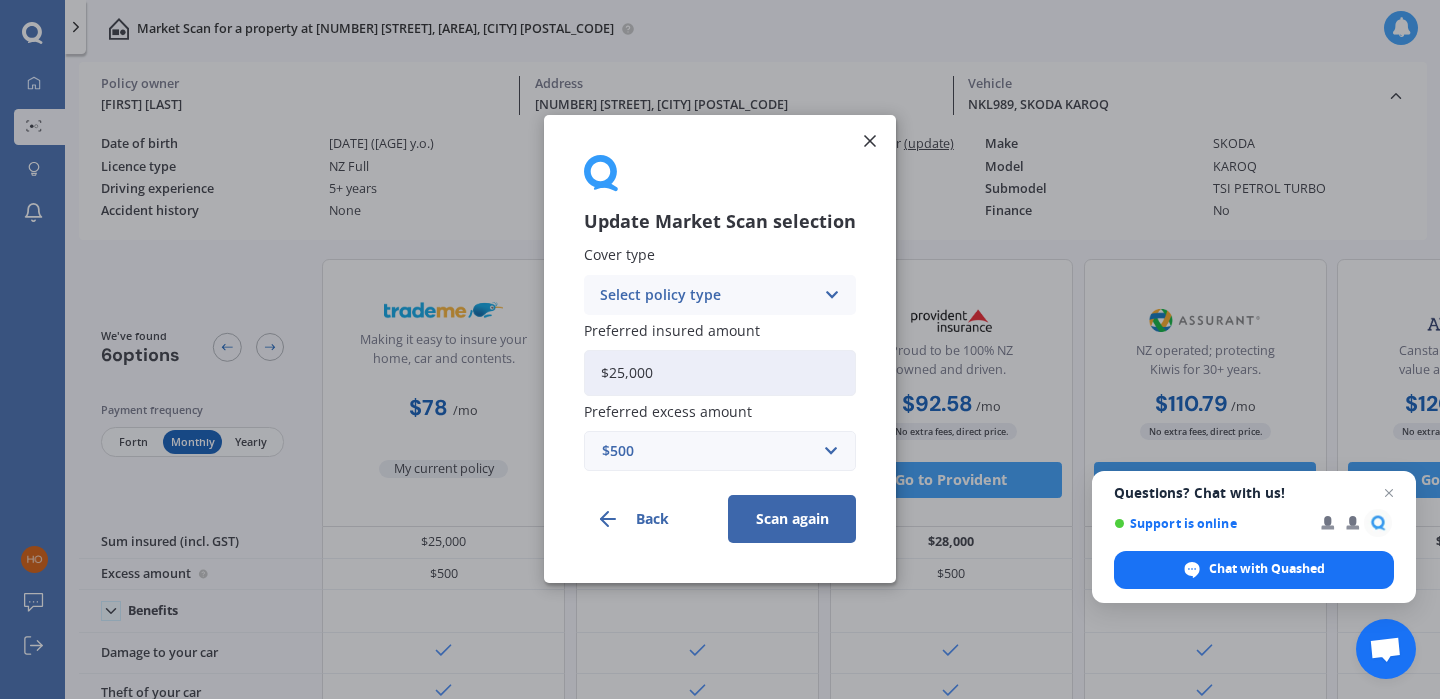 click on "Scan again" at bounding box center (792, 520) 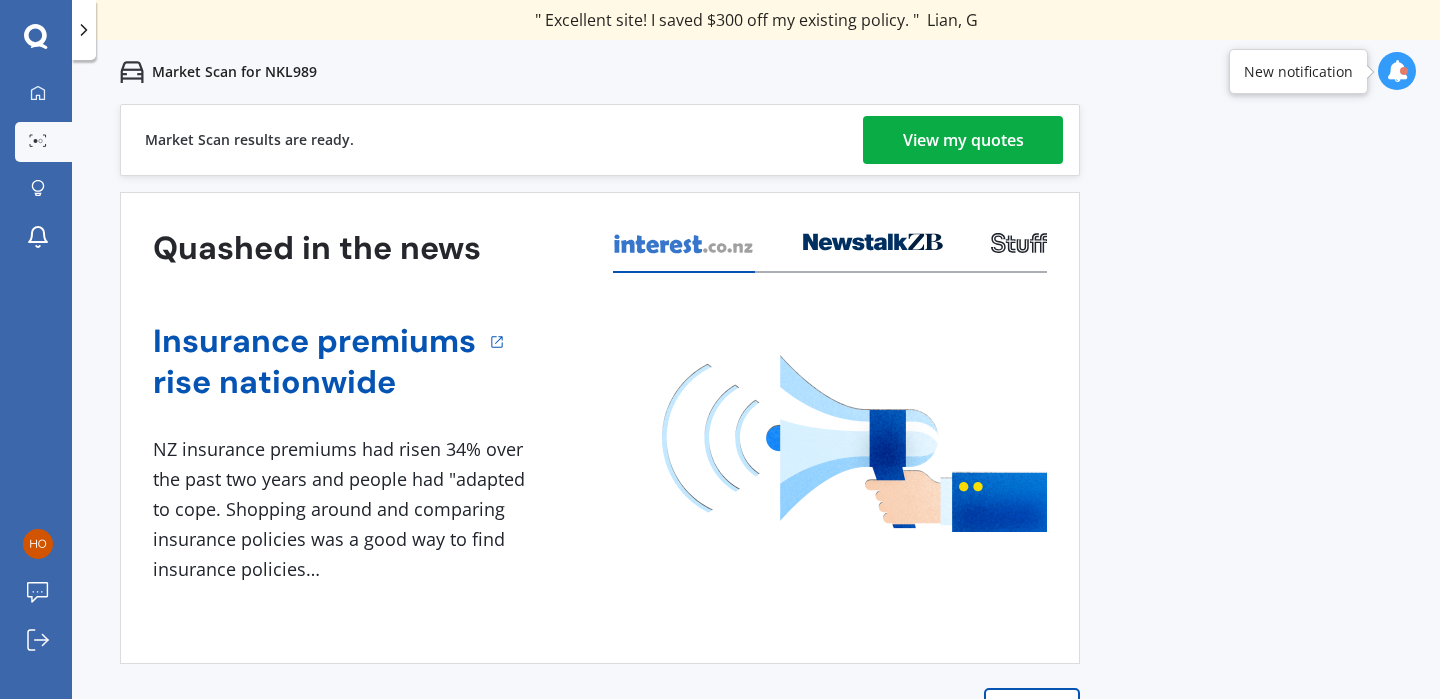 click on "View my quotes" at bounding box center [963, 140] 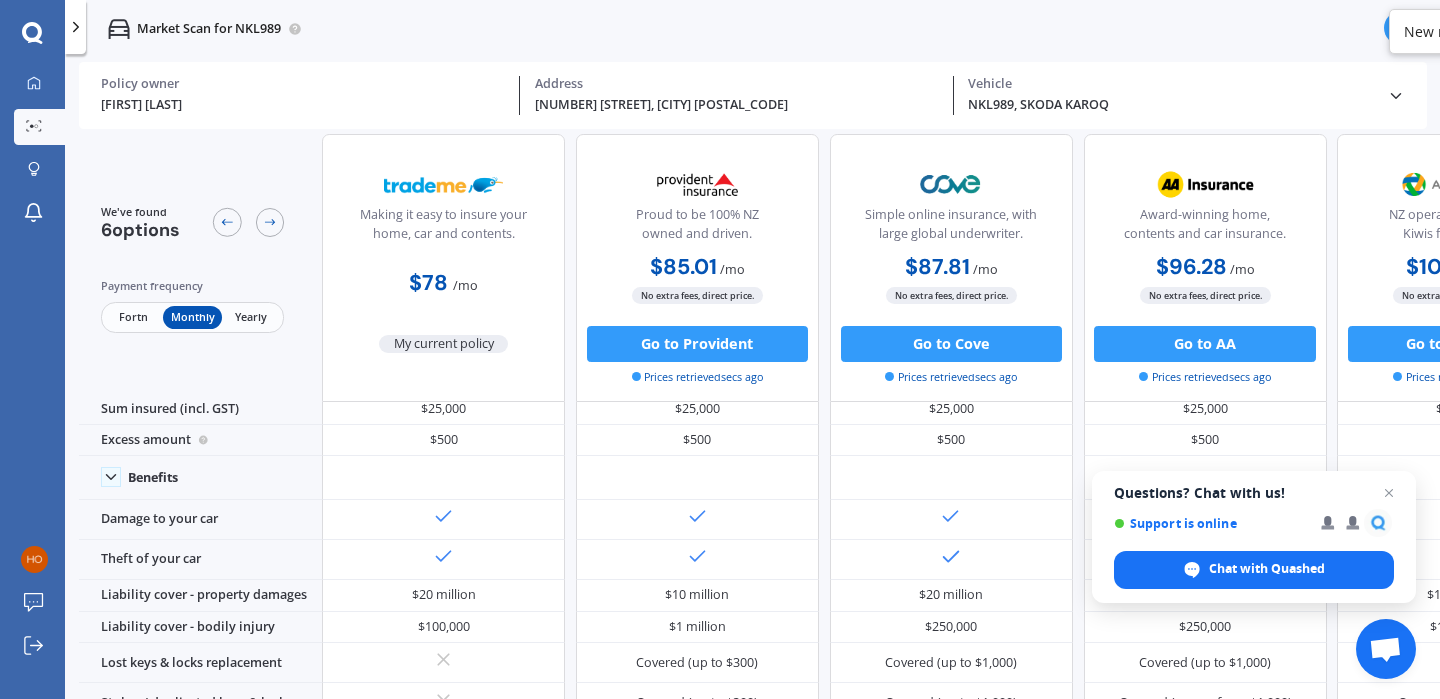 scroll, scrollTop: 31, scrollLeft: 0, axis: vertical 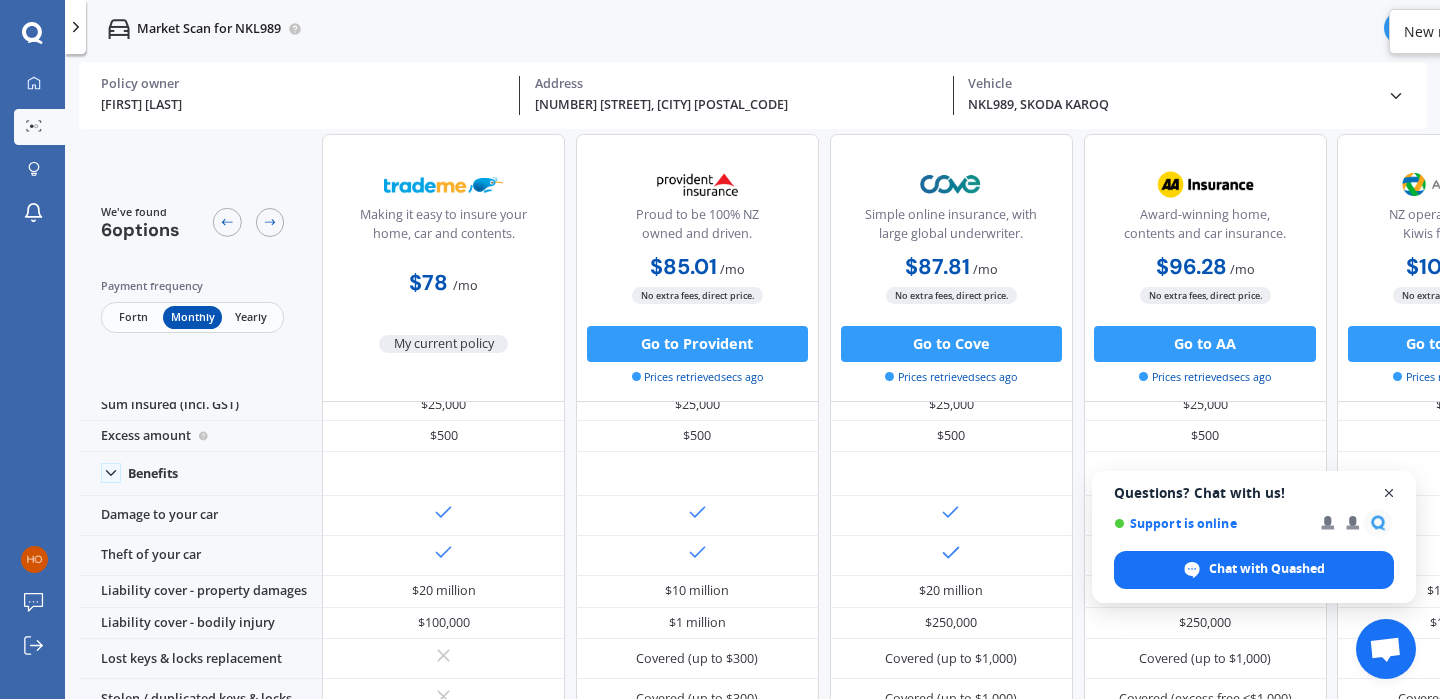 click at bounding box center [1389, 493] 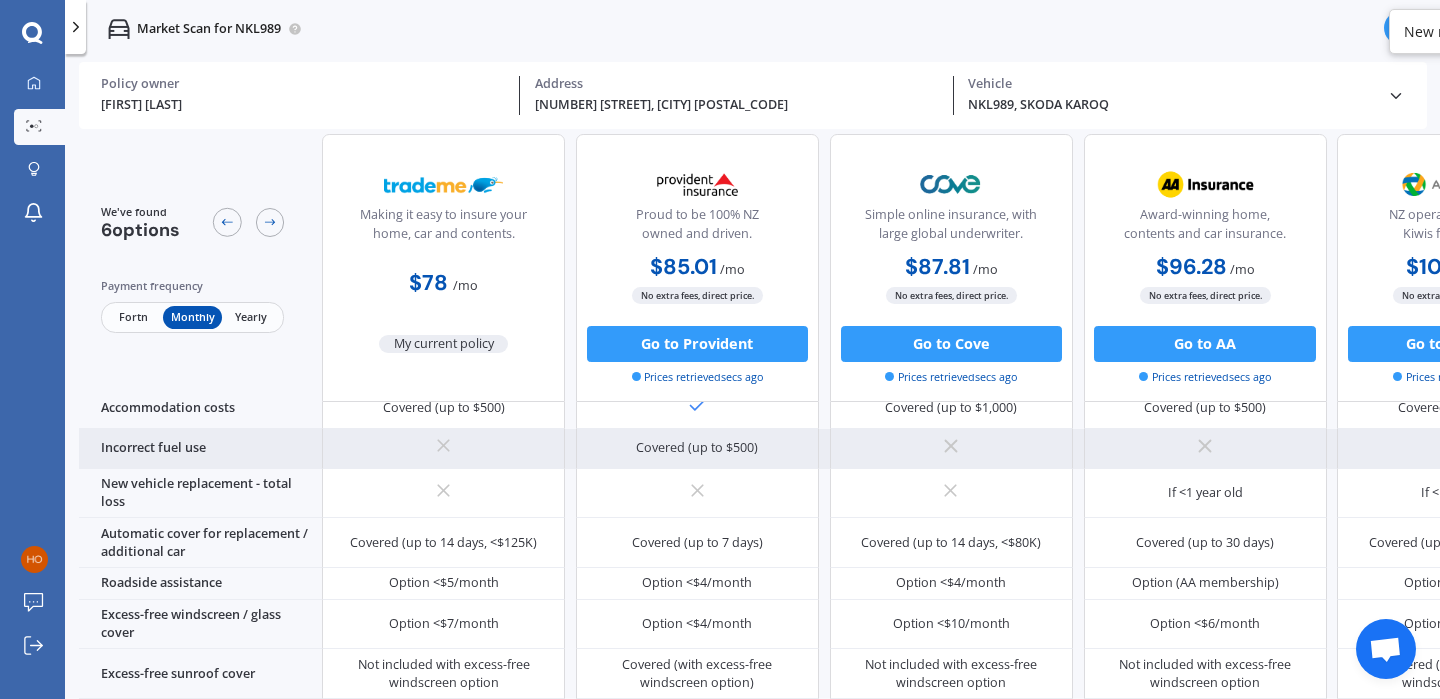 scroll, scrollTop: 0, scrollLeft: 0, axis: both 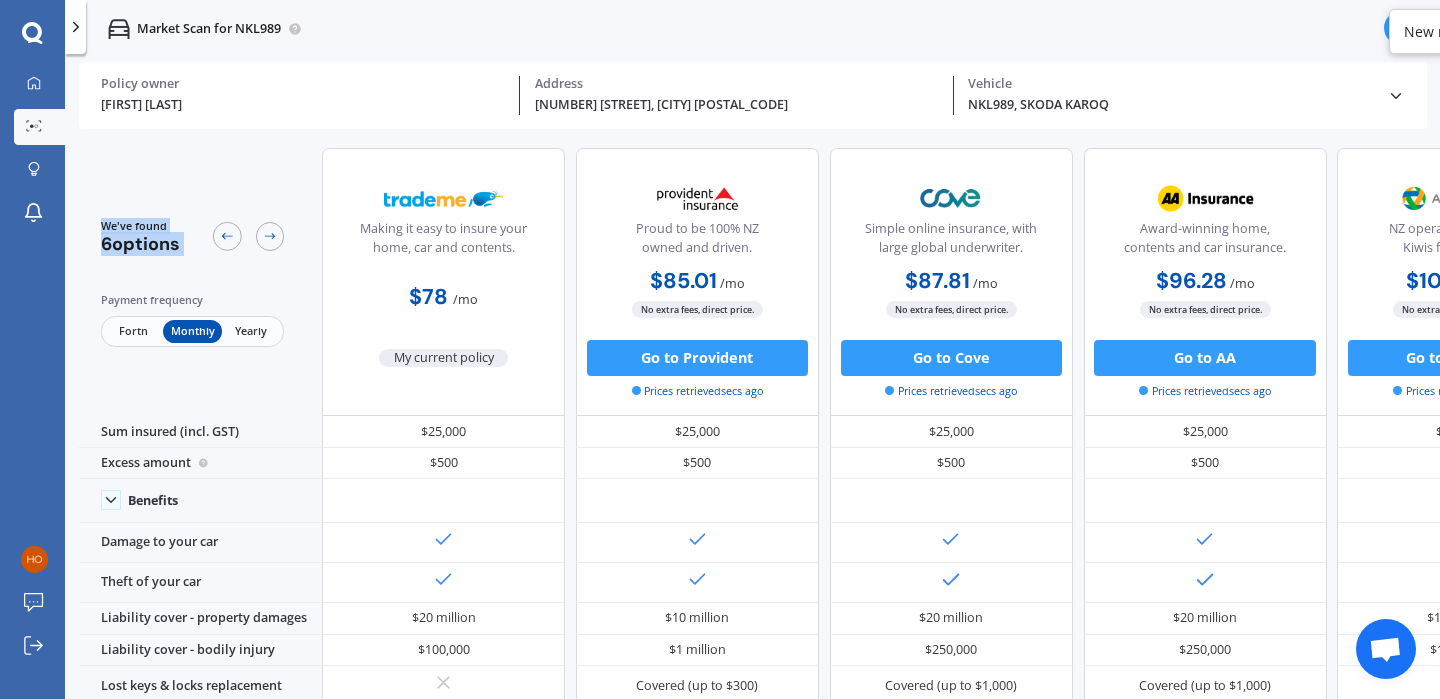 drag, startPoint x: 232, startPoint y: 146, endPoint x: 105, endPoint y: 133, distance: 127.66362 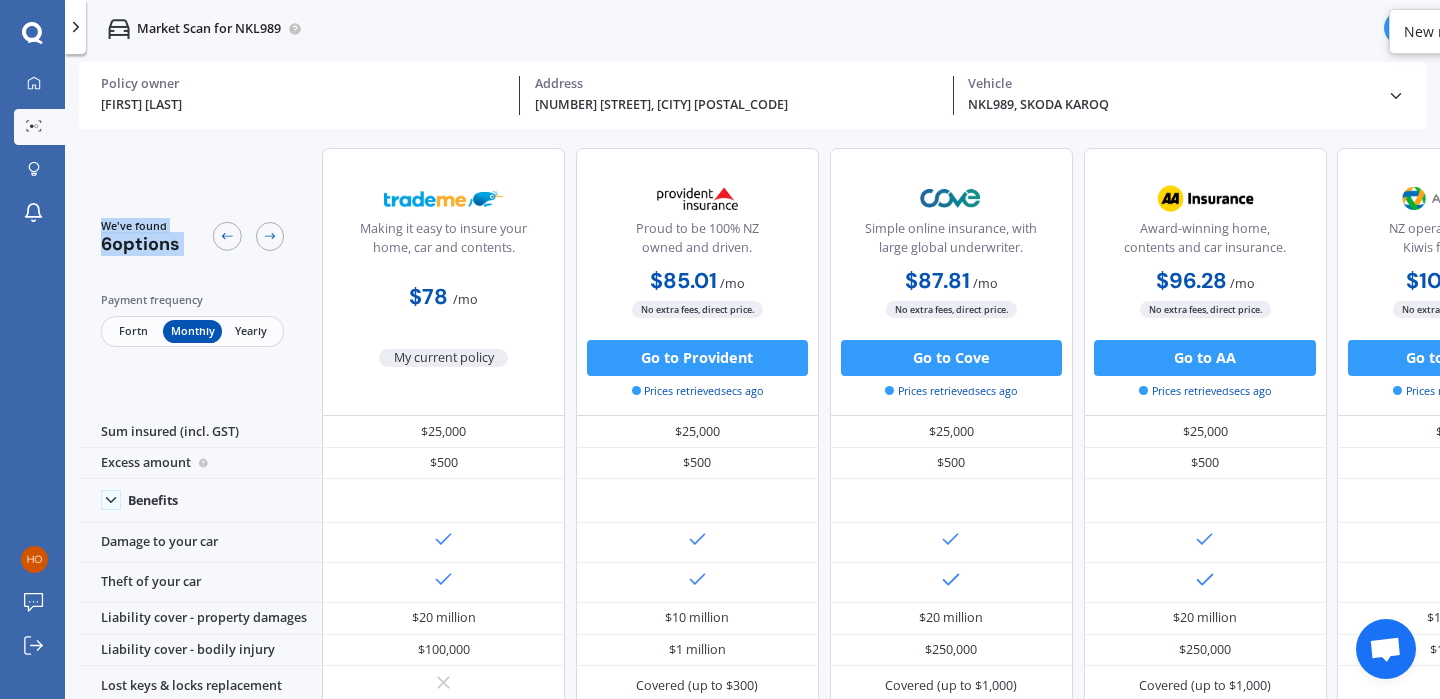 click on "Payment frequency Fortn Monthly Yearly Making it easy to insure your home, car and contents. $78   /  mo My current policy Proud to be 100% NZ owned and driven. $85.01   /  mo $850.51   /  yr $85.01   /  mo Unavailable   /  fortn No extra fees, direct price. Go to Provident Prices retrieved  secs ago Simple online insurance, with large global underwriter. $87.81   /  mo $949.52   /  yr $87.81   /  mo Unavailable   /  fortn No extra fees, direct price. Go to Cove Prices retrieved  secs ago Award-winning home, contents and car insurance. $96.28   /  mo $1,045.66   /  yr $96.28   /  mo $45.33   /  fortn No extra fees, direct price. Go to AA Prices retrieved  secs ago NZ operated; protecting Kiwis for 30+ years. $107.70   /  mo $1,292.36   /  yr $107.70   /  mo Unavailable   /  fortn No extra fees, direct price. Go to Assurant Prices retrieved  secs ago Canstar outstanding value award-winner. $117.33   /  mo $1,280.96   /  yr $117.33   /  mo Unavailable   /  fortn Go to AMP secs ago $25,000" at bounding box center (956, 831) 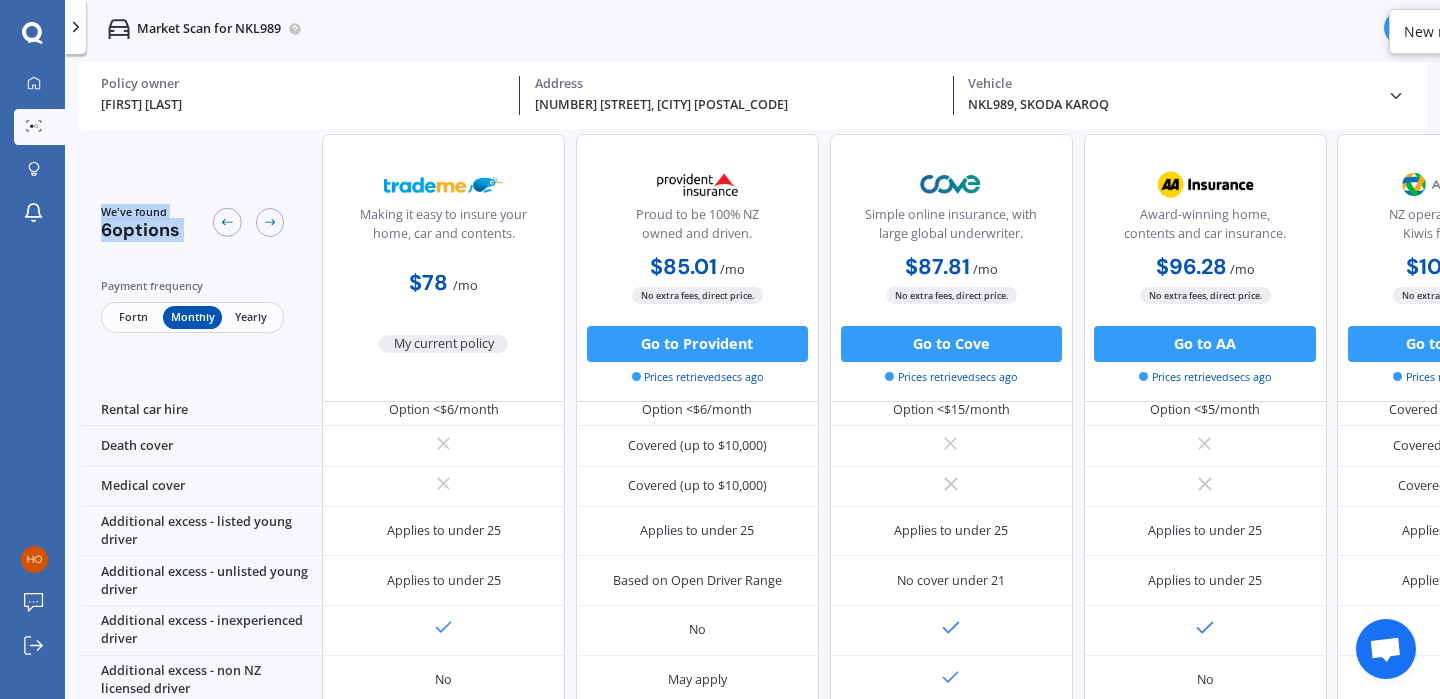 scroll, scrollTop: 0, scrollLeft: 0, axis: both 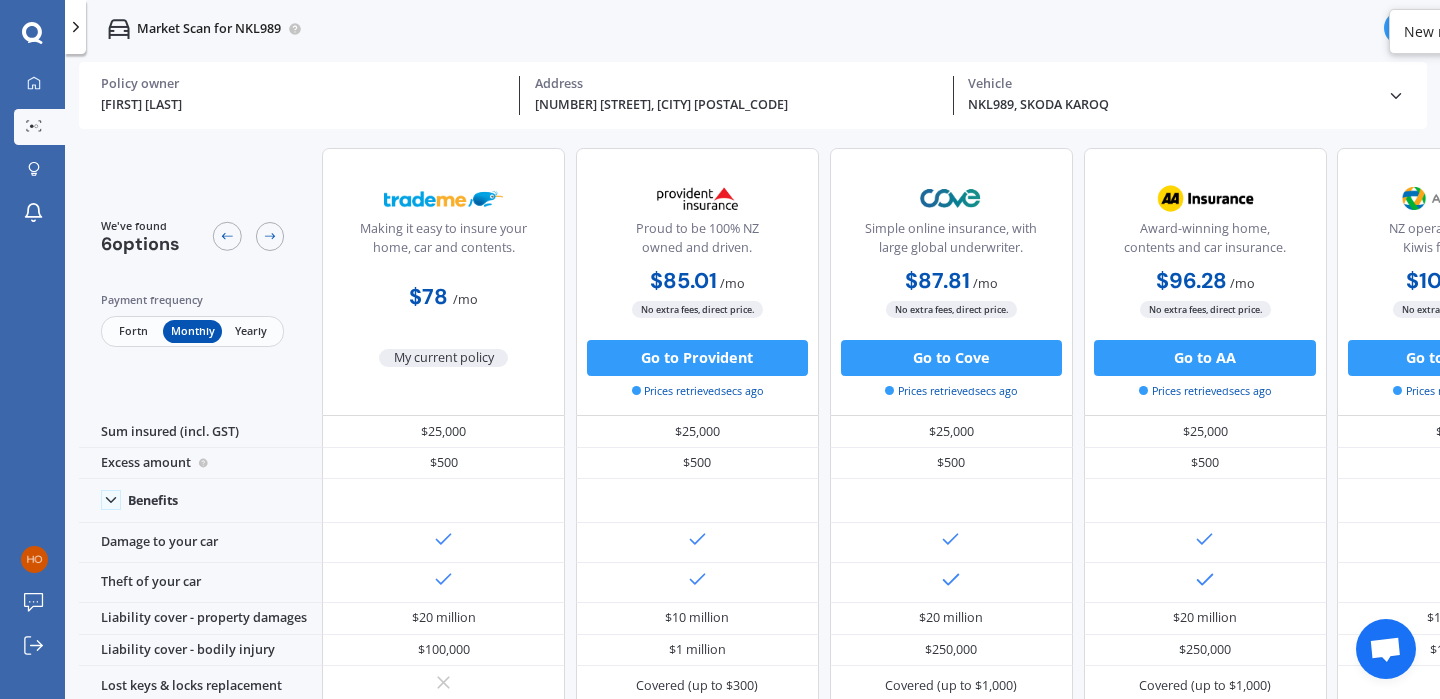 click on "My current policy" at bounding box center [443, 358] 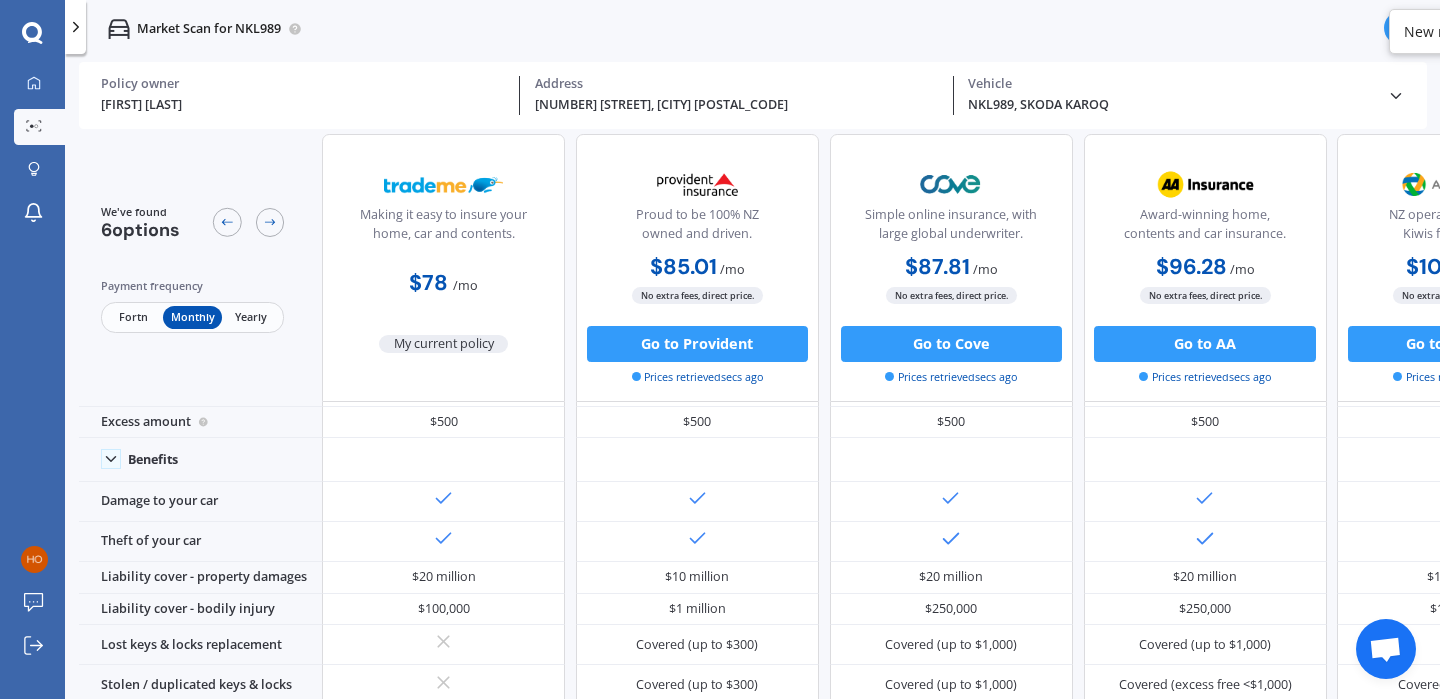 scroll, scrollTop: 0, scrollLeft: 0, axis: both 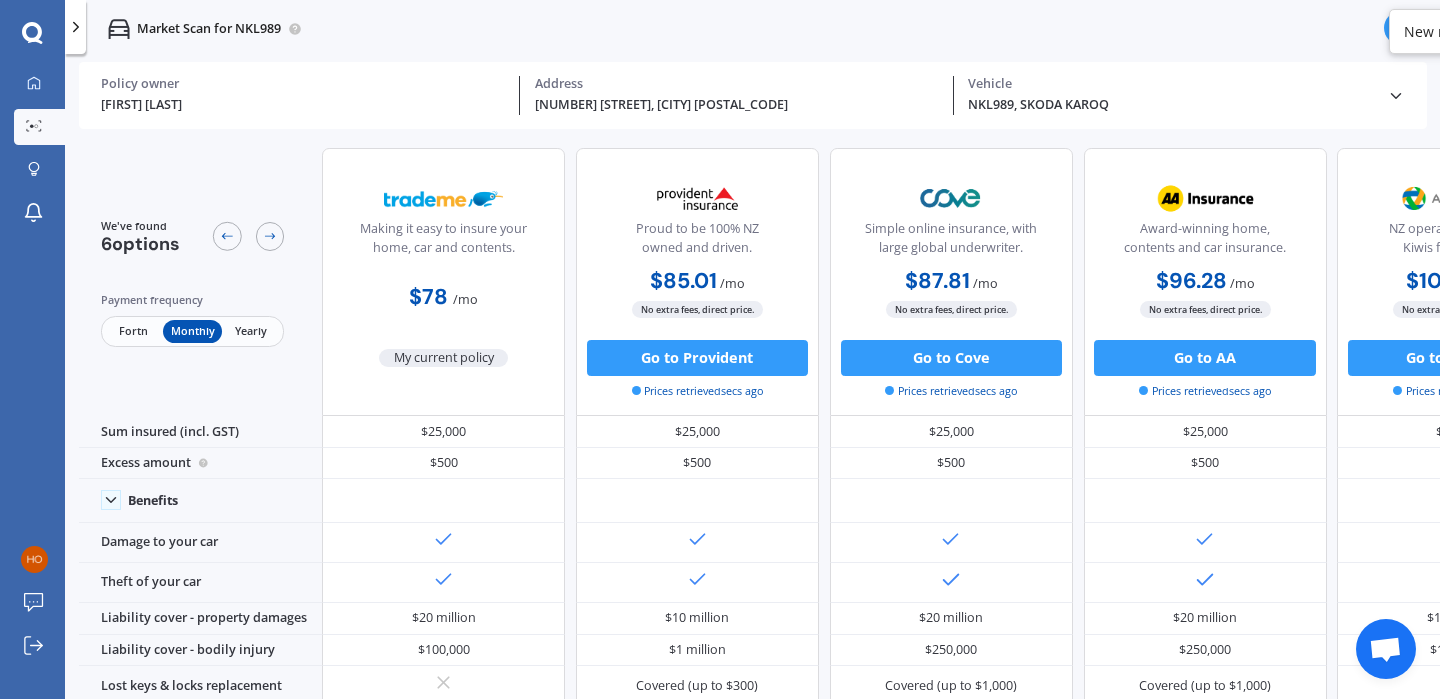 drag, startPoint x: 775, startPoint y: 42, endPoint x: 585, endPoint y: 39, distance: 190.02368 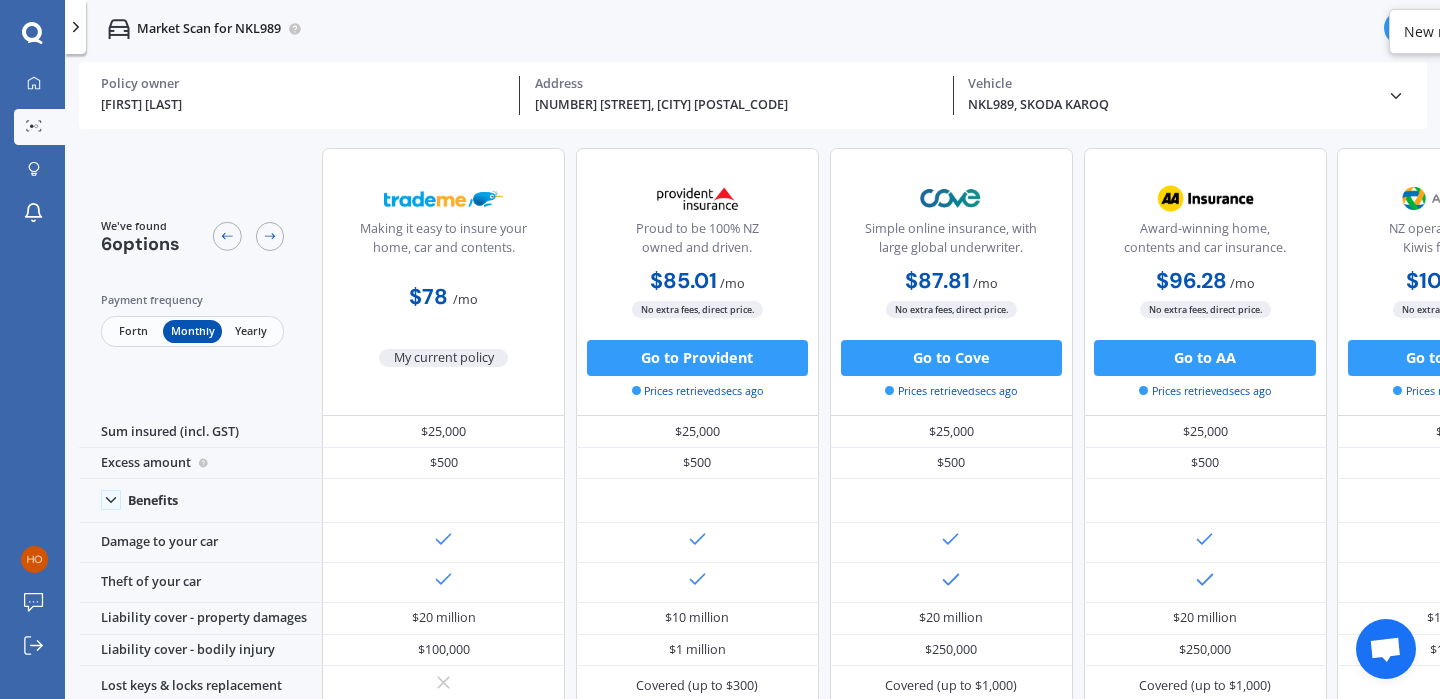 click on "Market Scan for NKL989" at bounding box center (752, 29) 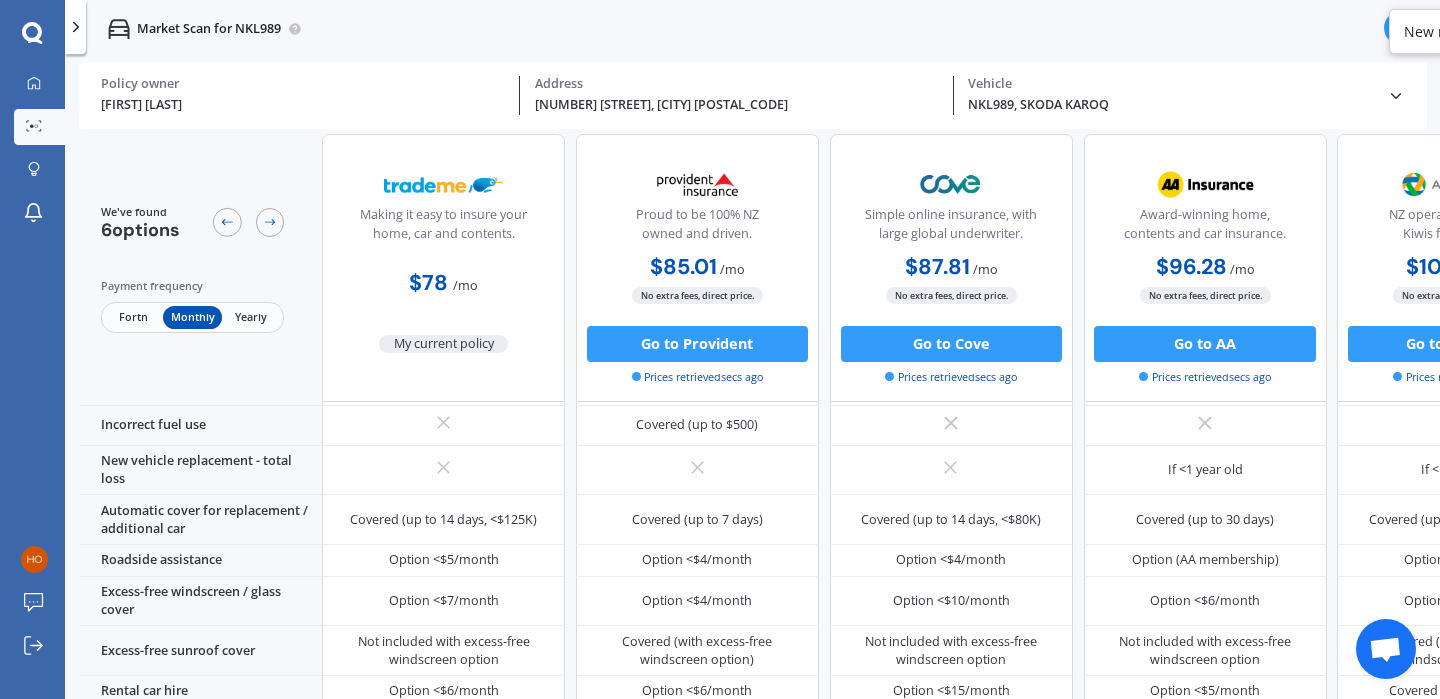 scroll, scrollTop: 577, scrollLeft: 0, axis: vertical 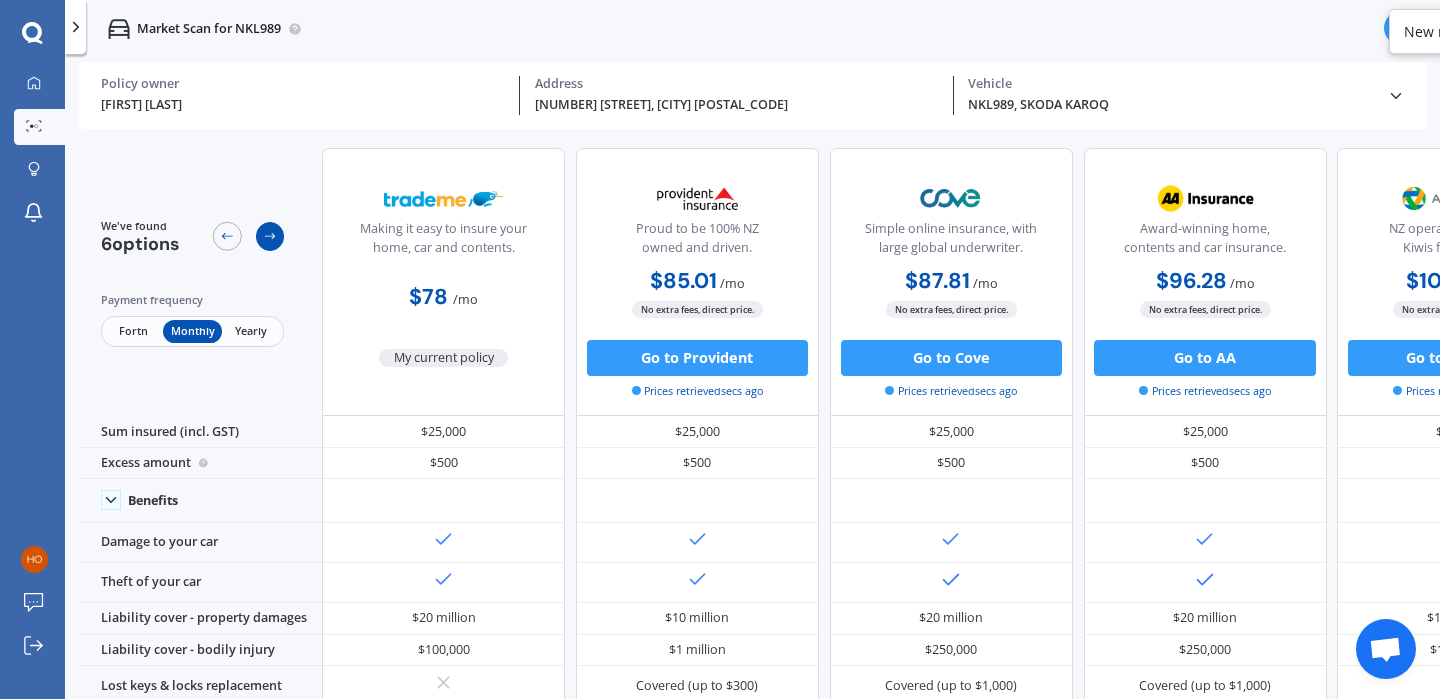 click at bounding box center (270, 236) 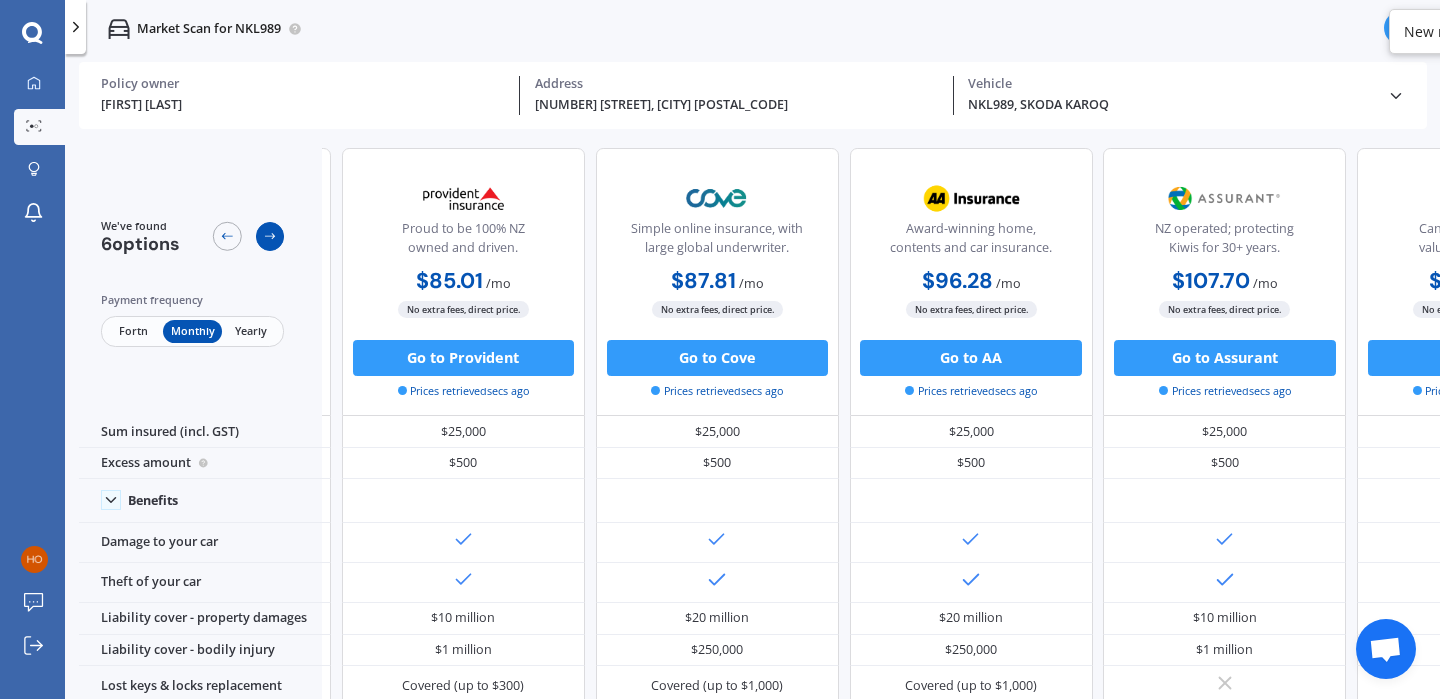 scroll, scrollTop: 0, scrollLeft: 300, axis: horizontal 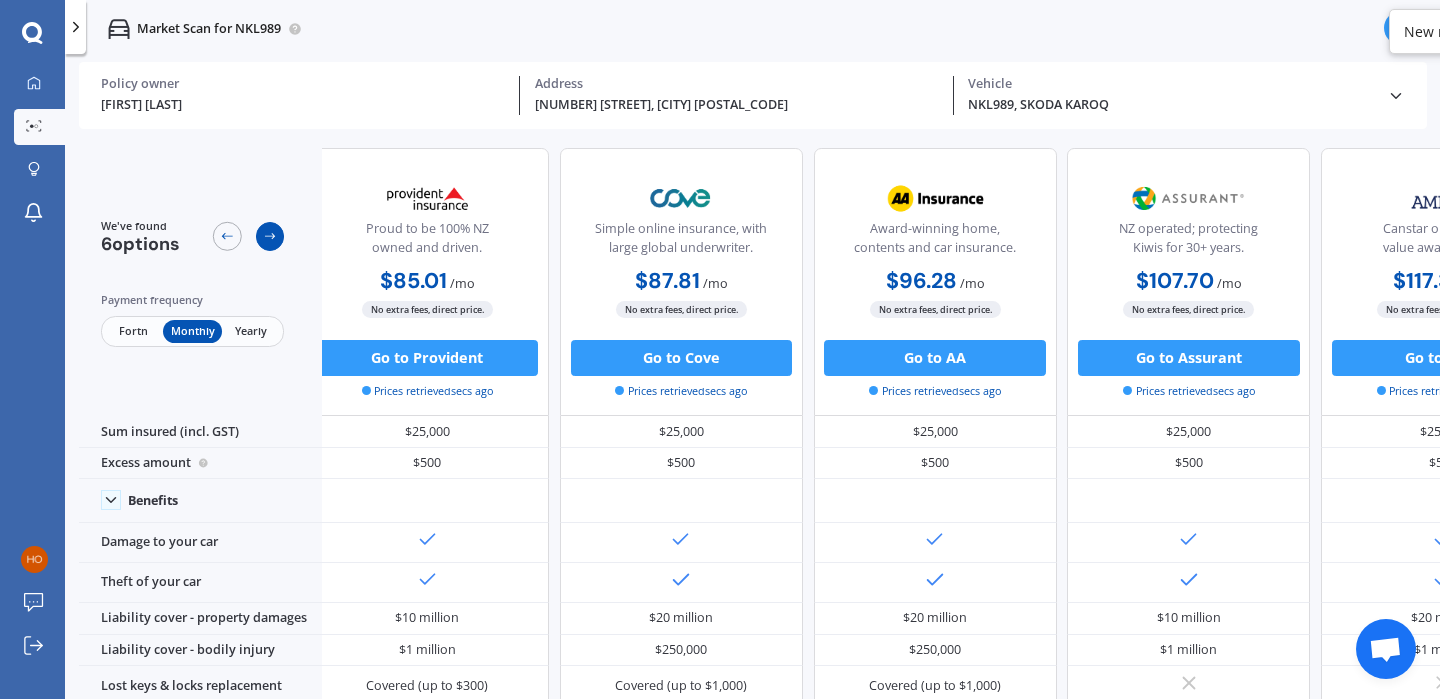 click at bounding box center (270, 236) 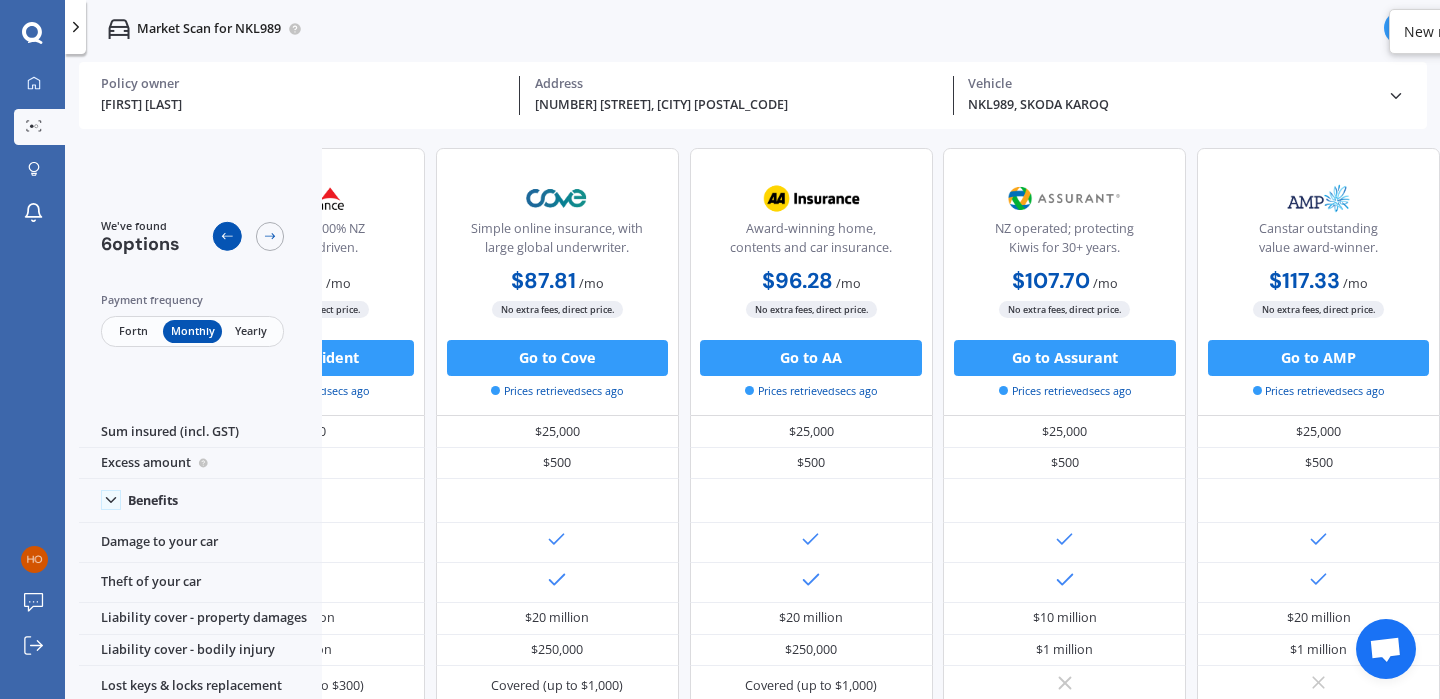 click at bounding box center (227, 236) 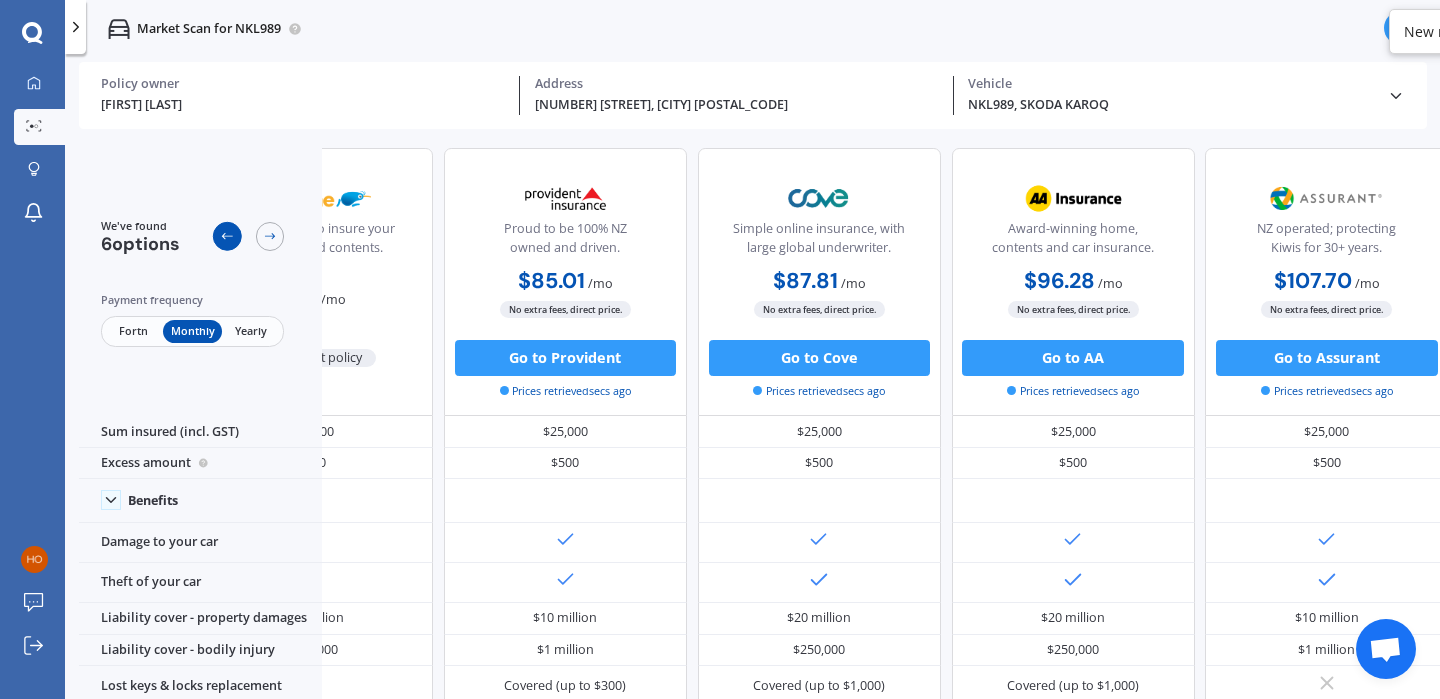 click at bounding box center [227, 236] 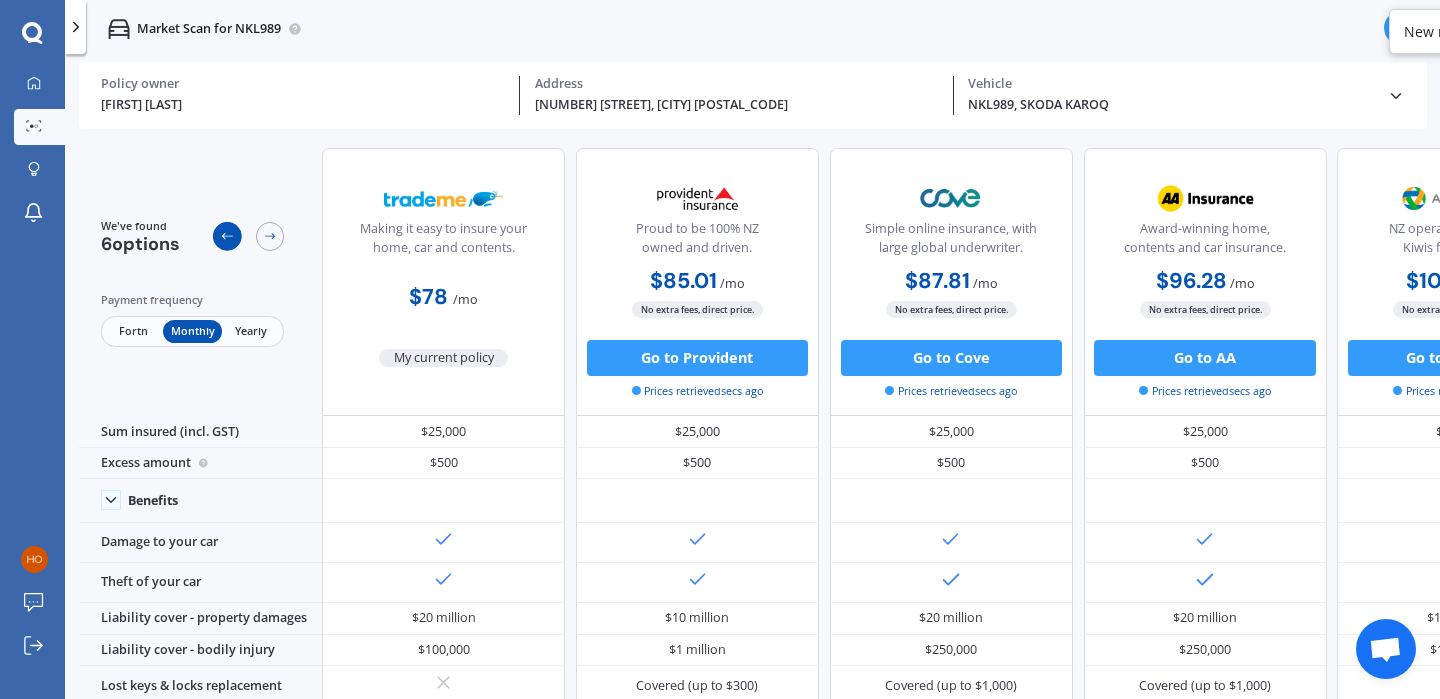 click at bounding box center (227, 236) 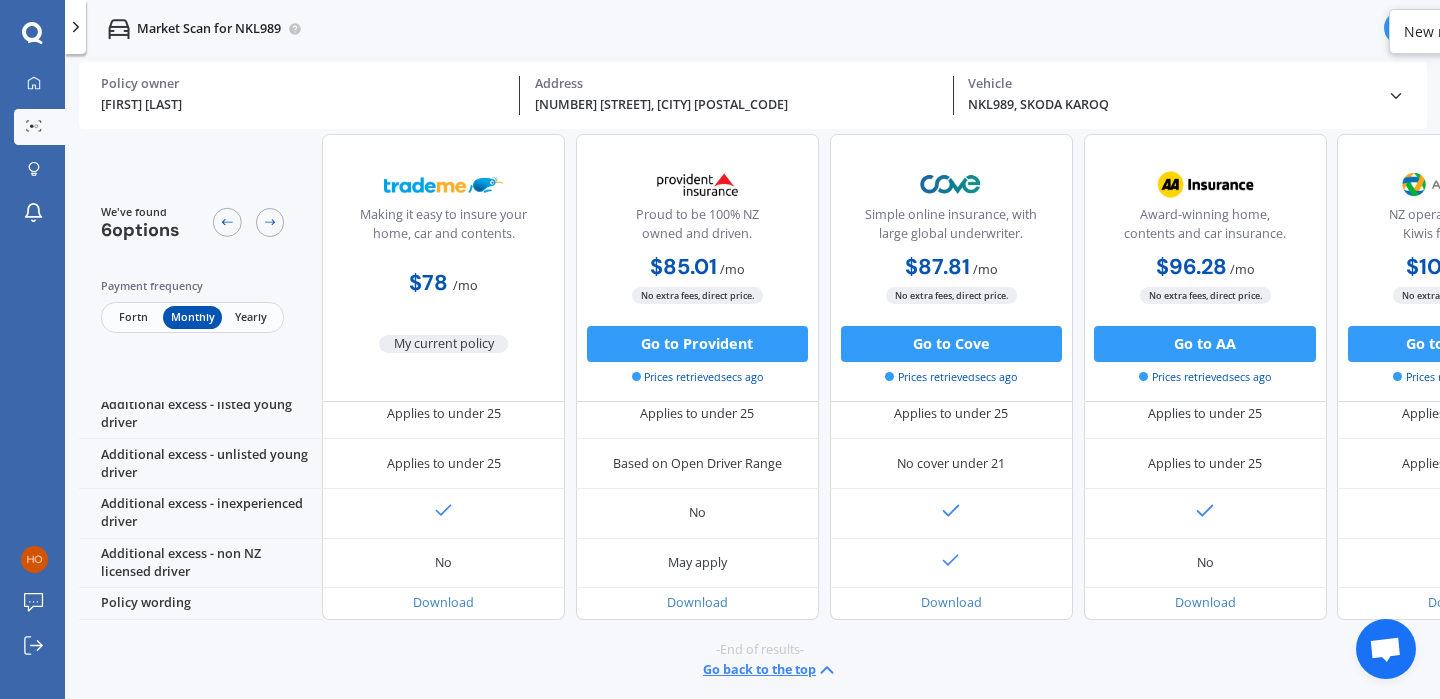 scroll, scrollTop: 0, scrollLeft: 0, axis: both 